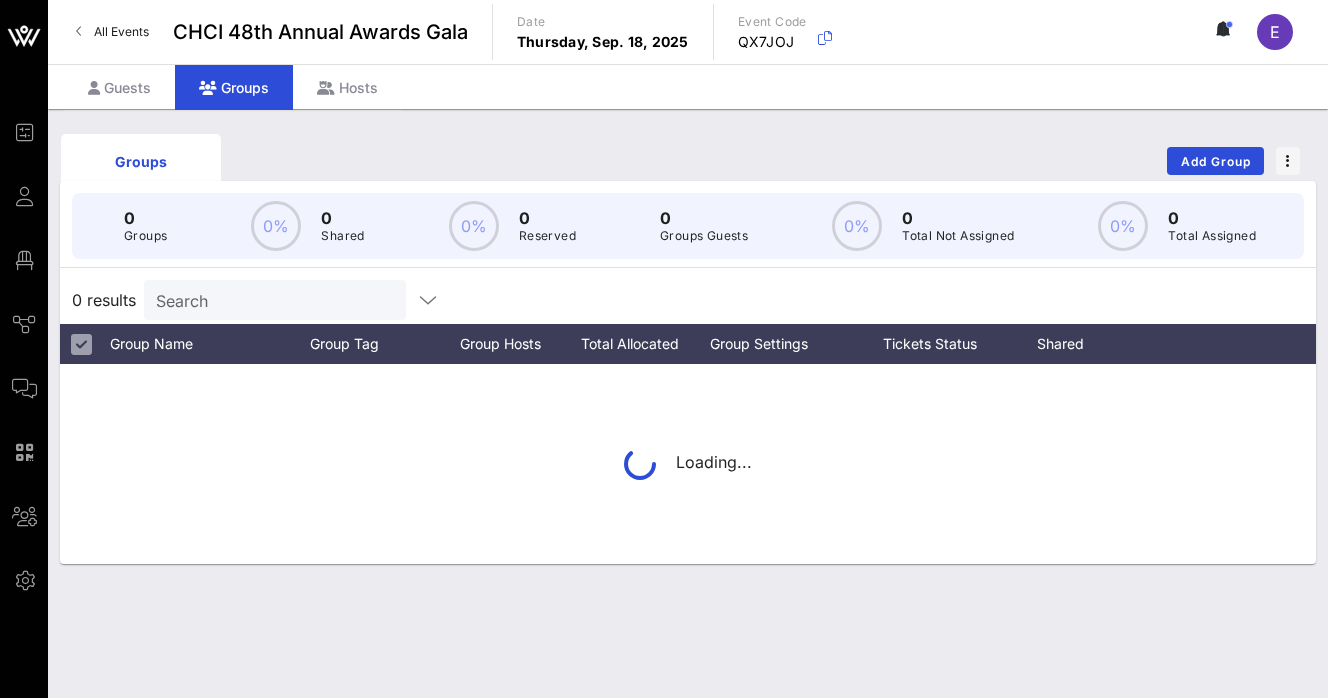 scroll, scrollTop: 0, scrollLeft: 0, axis: both 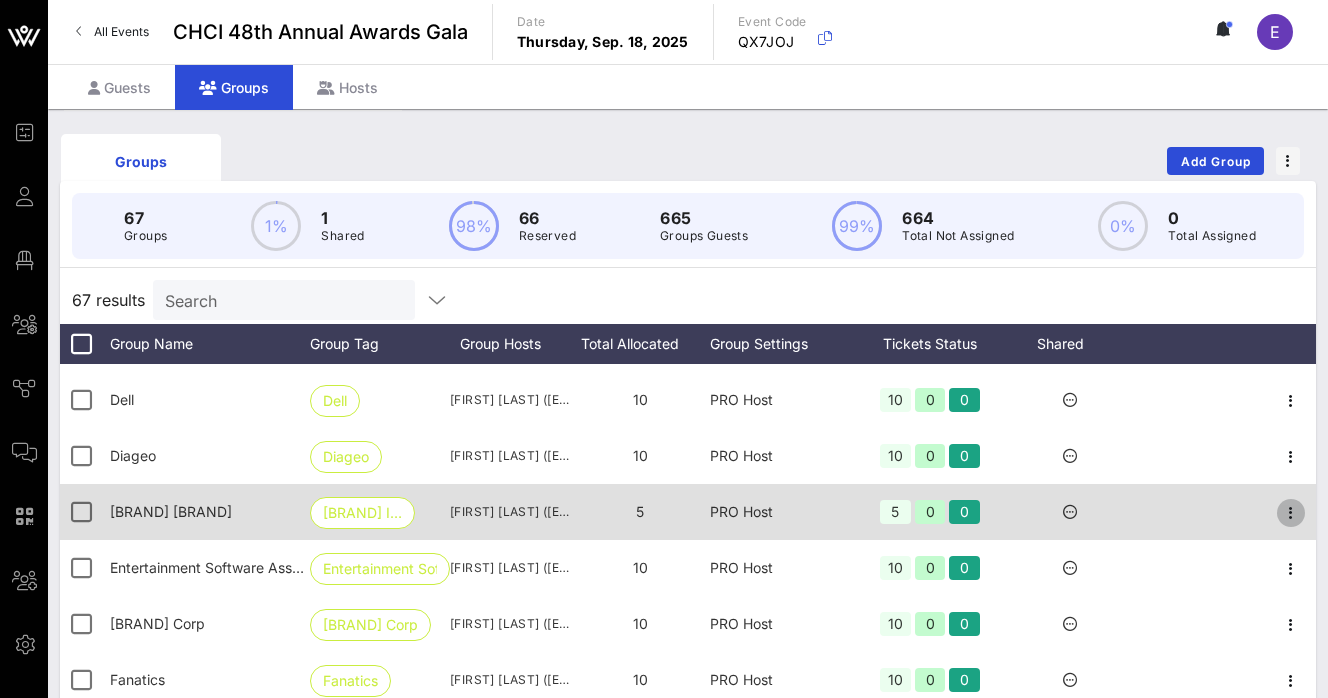 click at bounding box center (1291, 345) 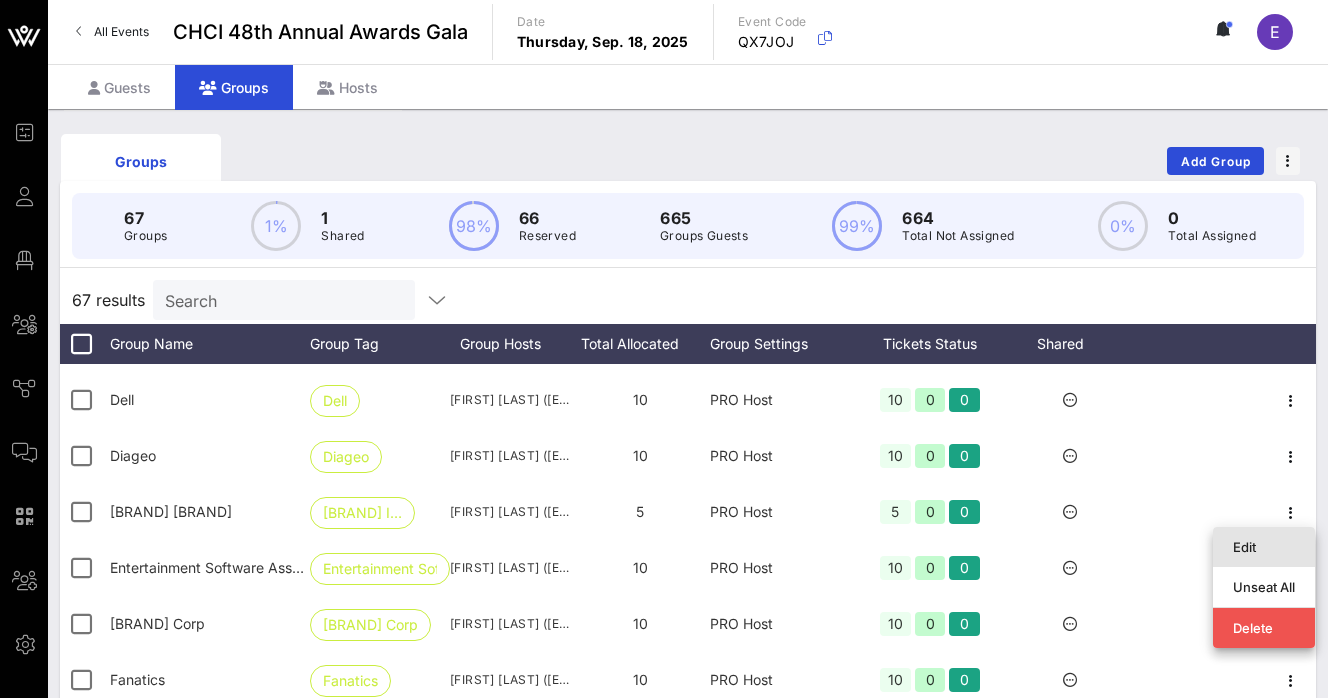 click on "Edit" at bounding box center [1264, 547] 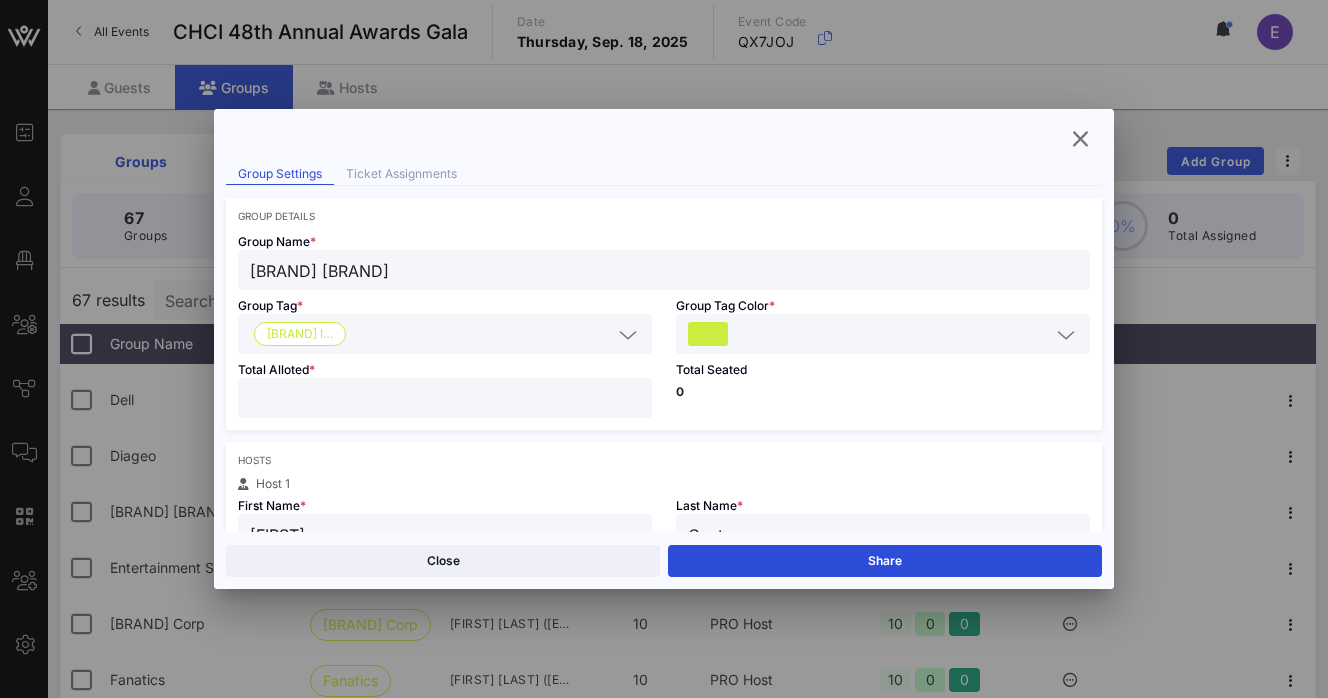 scroll, scrollTop: 34, scrollLeft: 0, axis: vertical 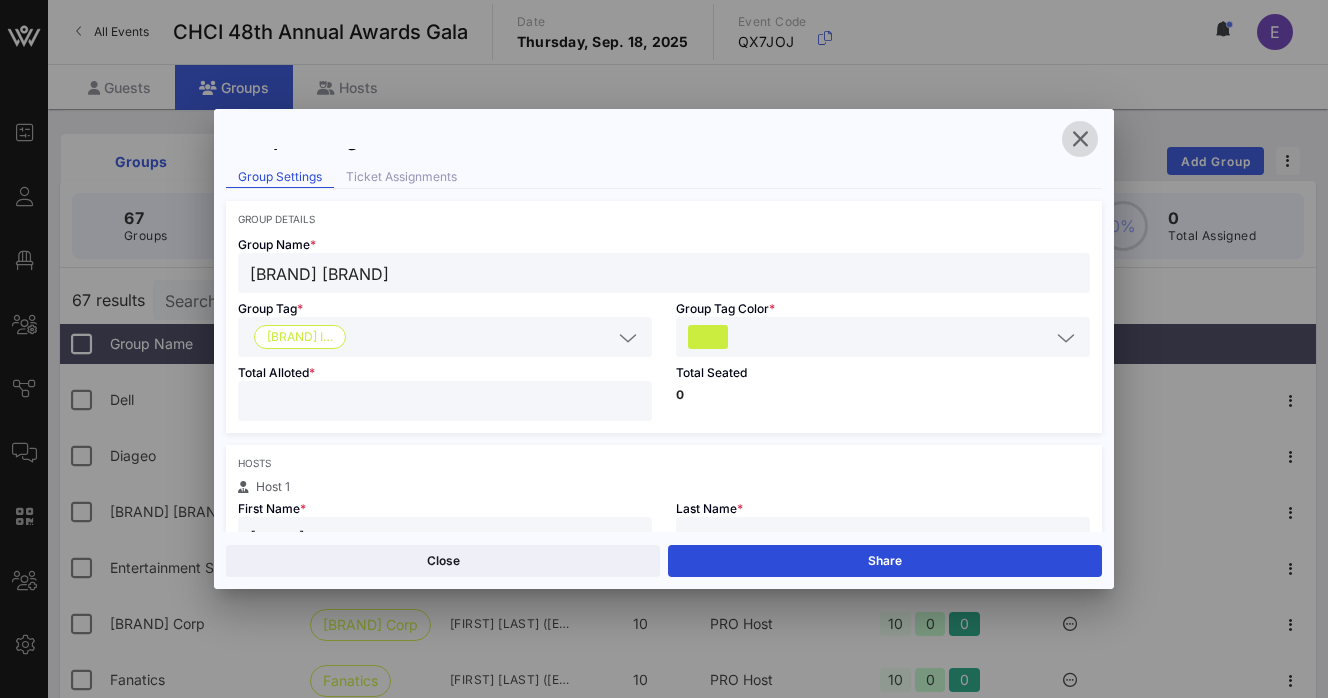 click at bounding box center (1080, 139) 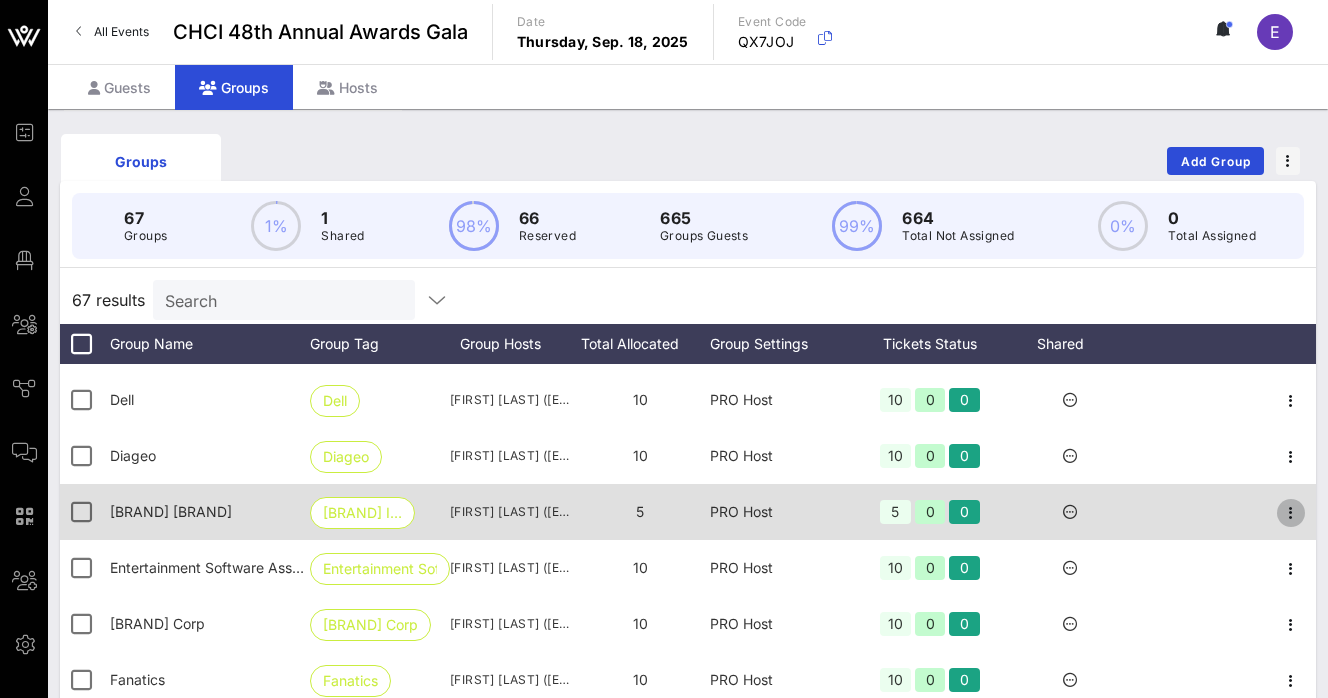 click at bounding box center (1291, 345) 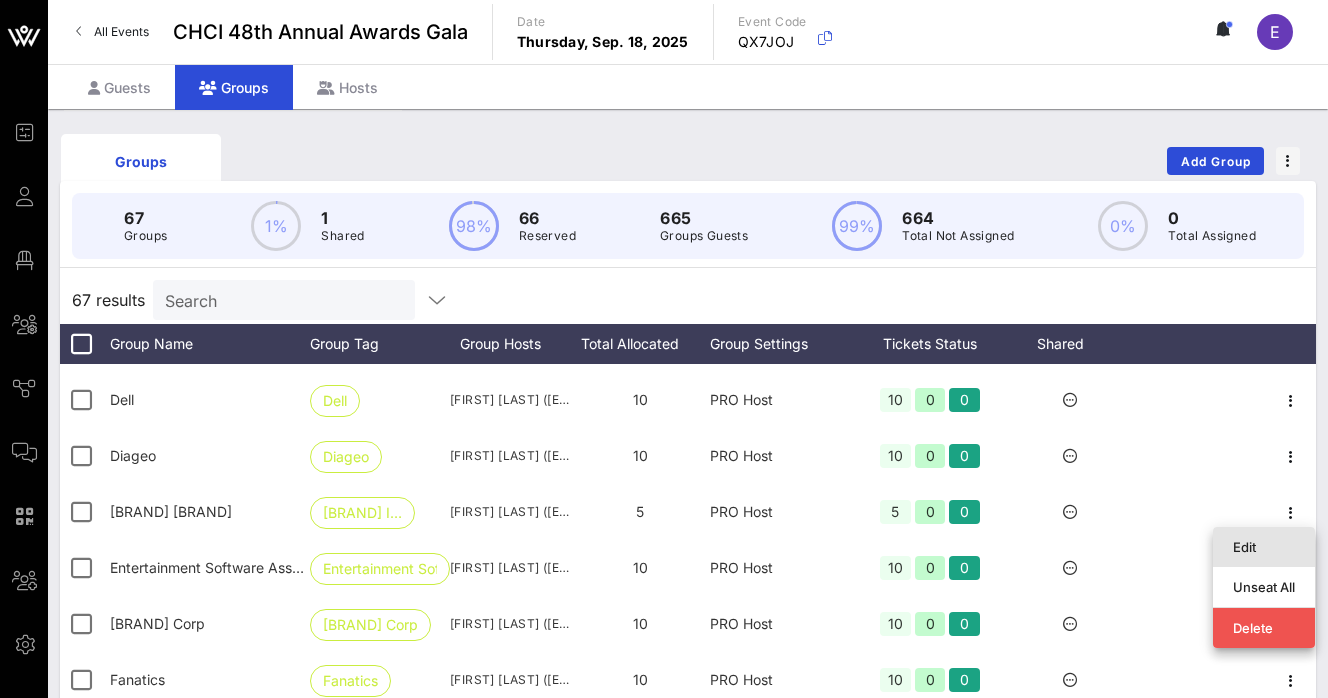 click on "Edit" at bounding box center (1264, 547) 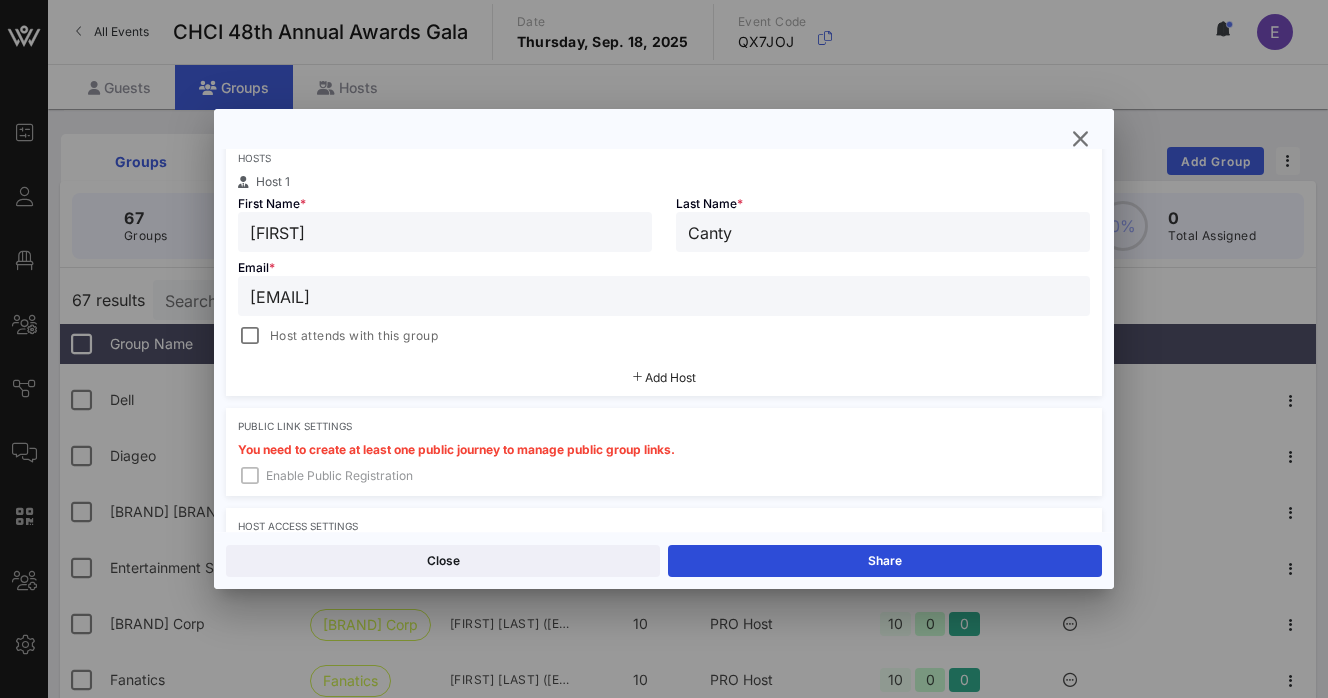scroll, scrollTop: 357, scrollLeft: 0, axis: vertical 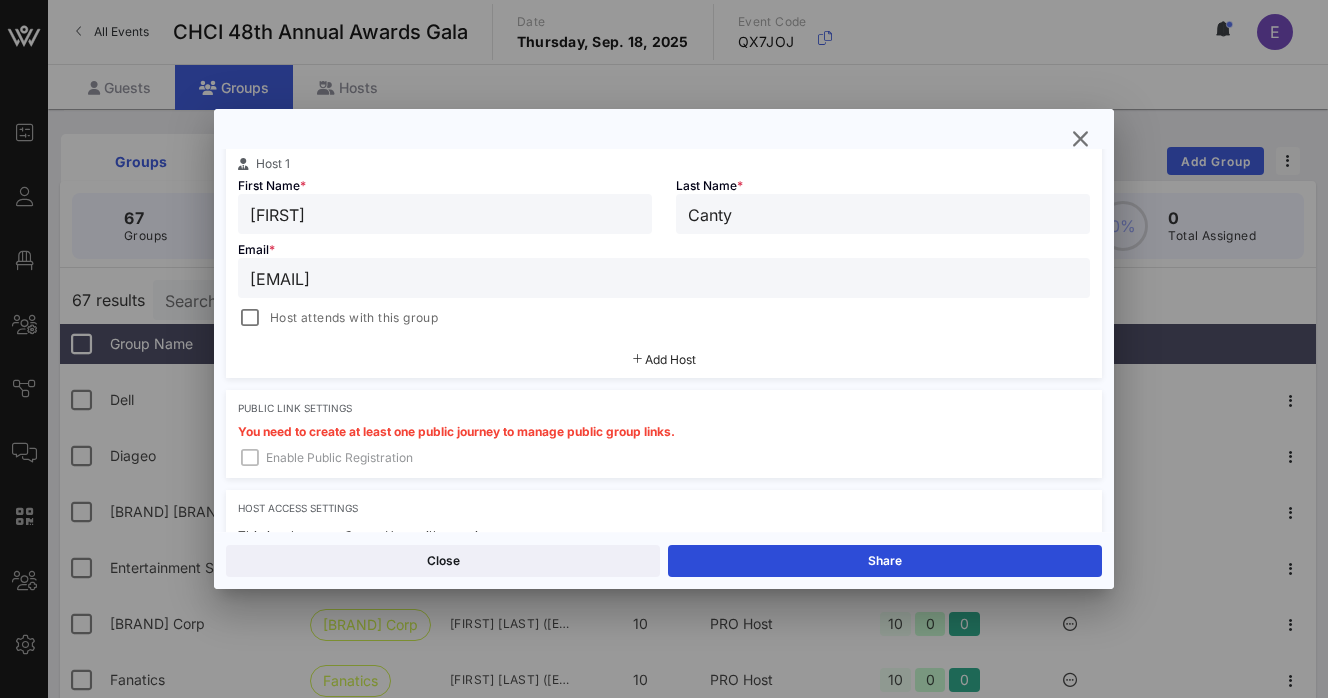click on "Add Host" at bounding box center [670, 359] 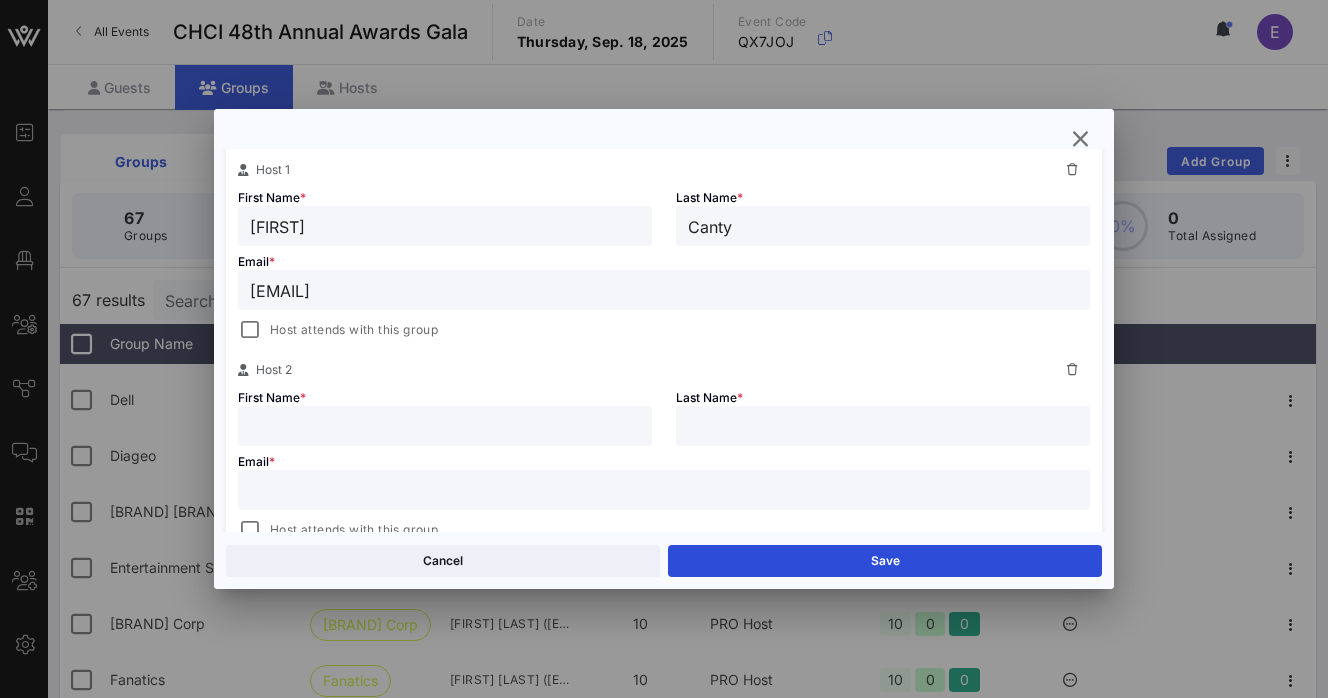 click at bounding box center [445, 426] 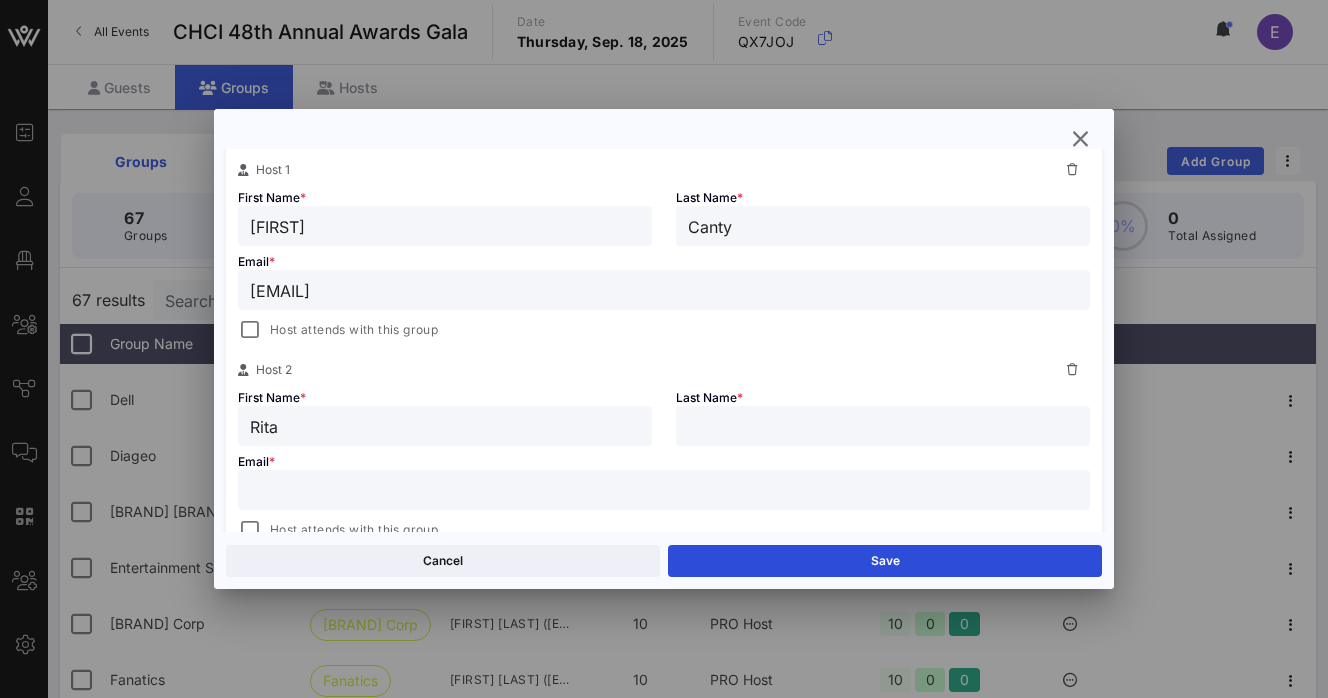 type on "Rita" 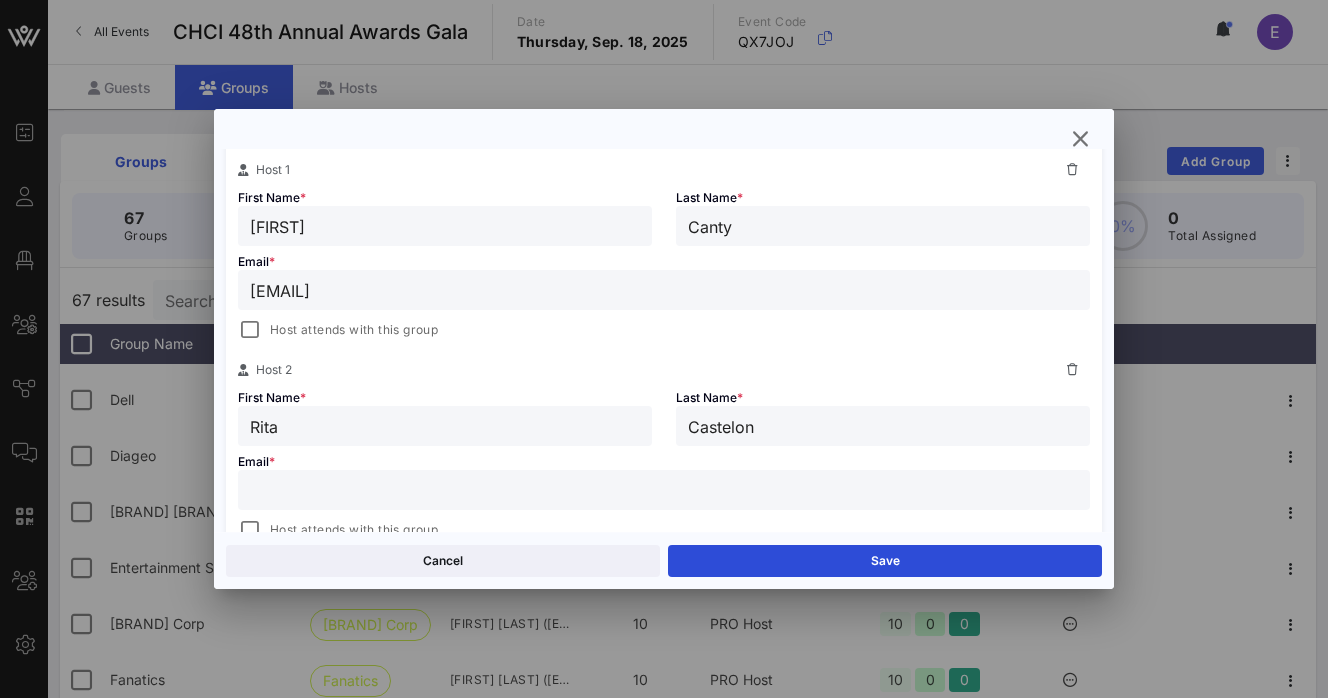 type on "Castelon" 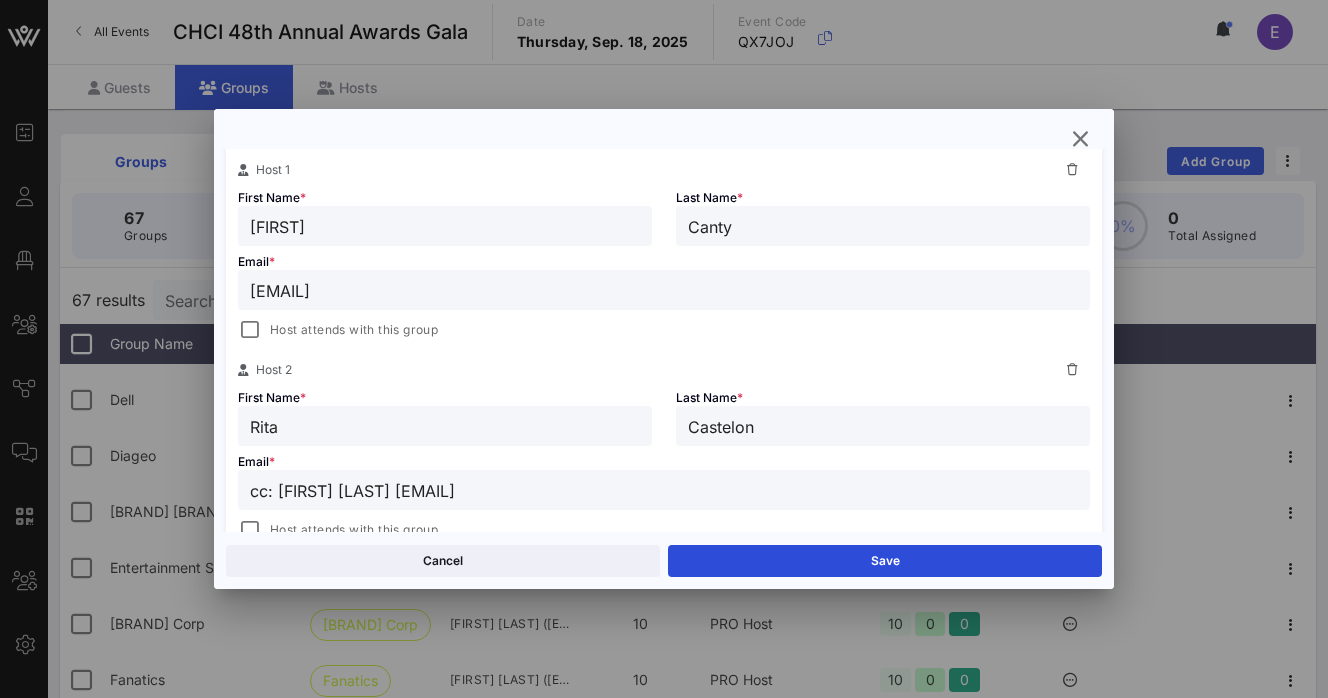 drag, startPoint x: 280, startPoint y: 492, endPoint x: 190, endPoint y: 490, distance: 90.02222 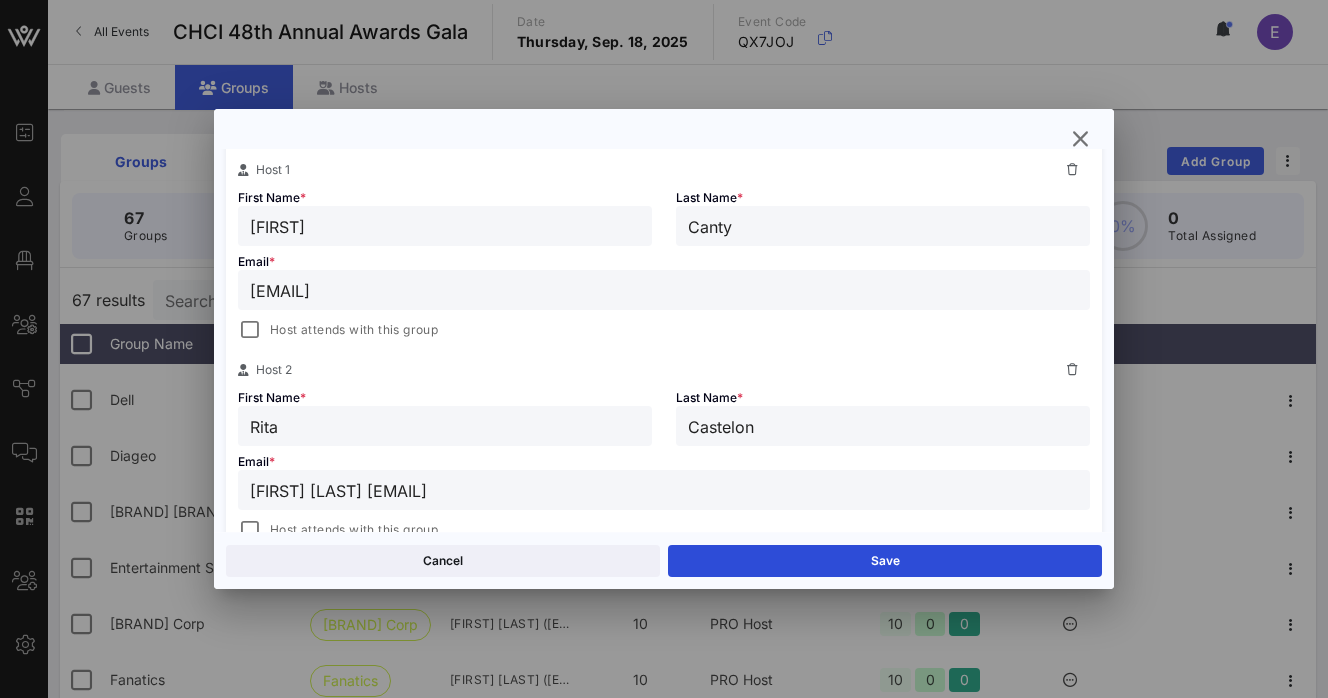 drag, startPoint x: 359, startPoint y: 490, endPoint x: 217, endPoint y: 481, distance: 142.28493 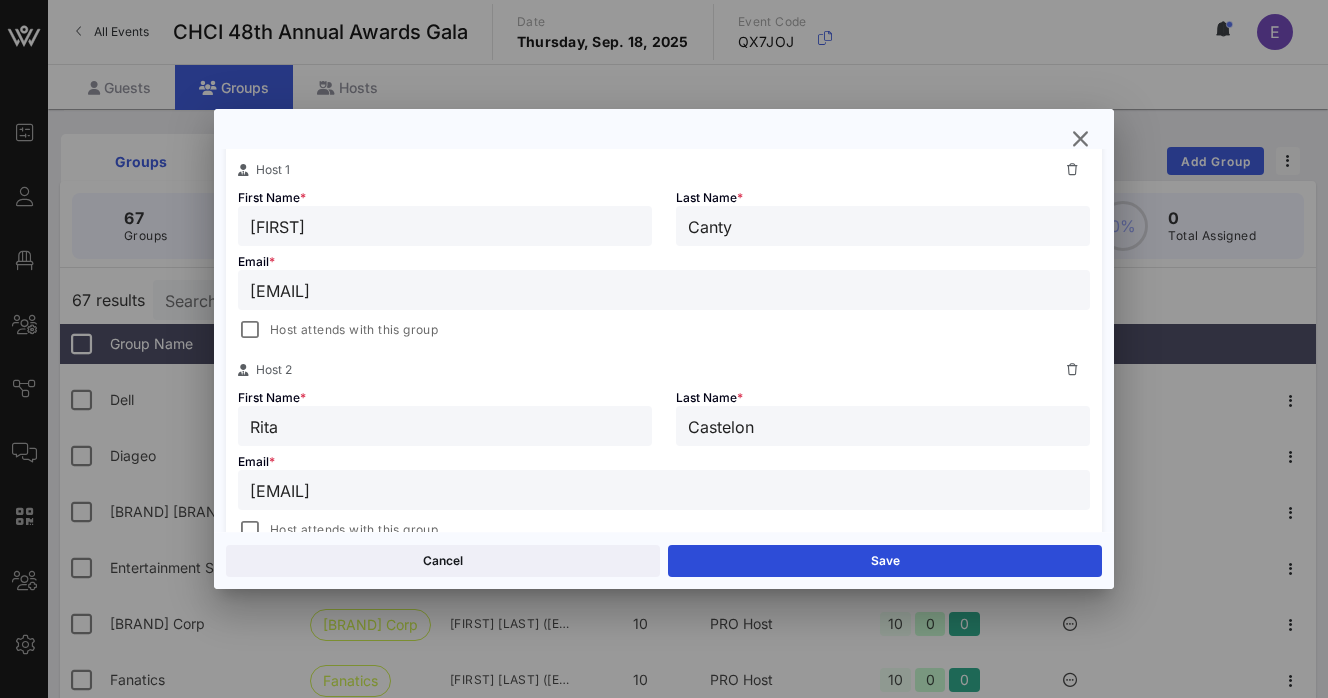drag, startPoint x: 334, startPoint y: 491, endPoint x: 214, endPoint y: 481, distance: 120.41595 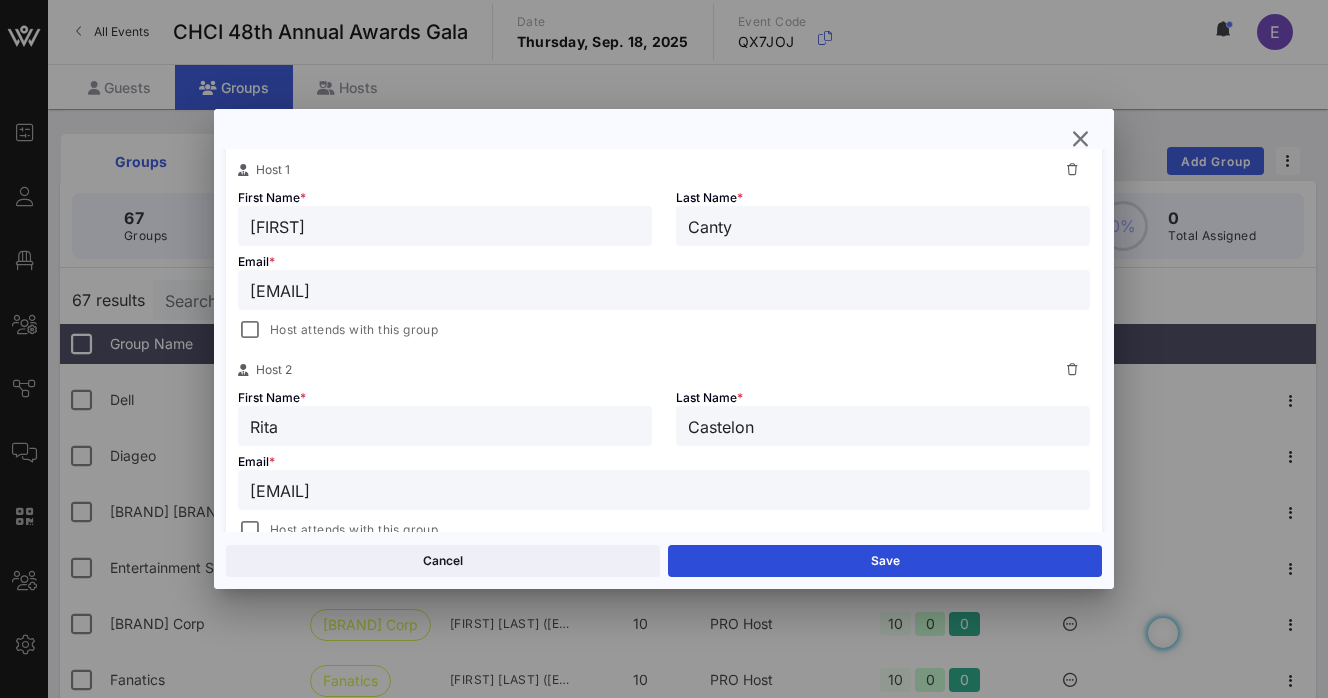 type on "[EMAIL]" 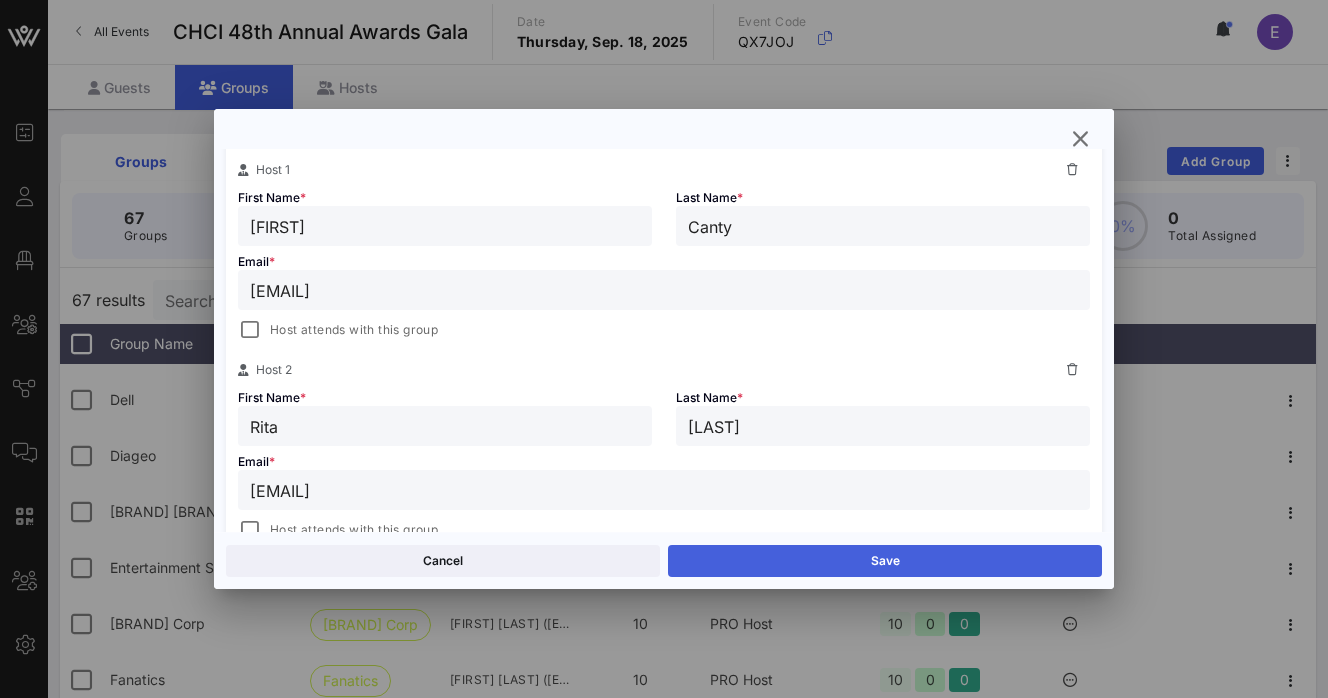 type on "[LAST]" 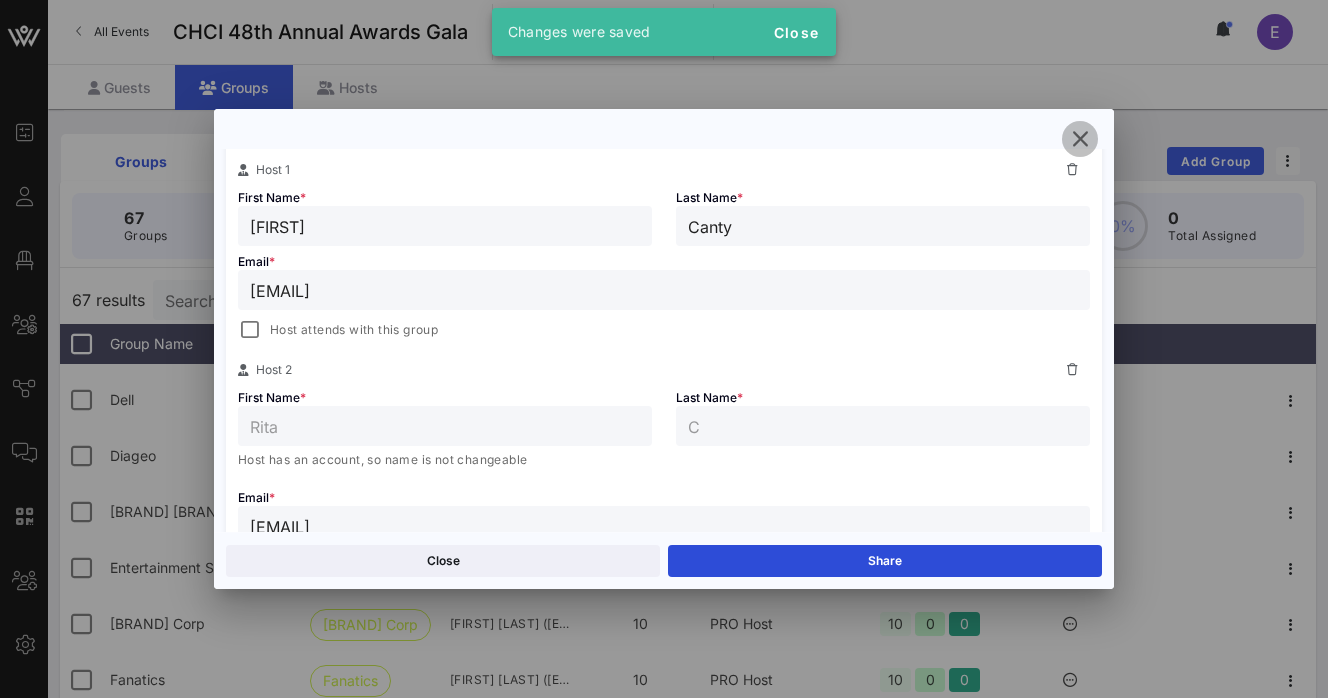 click at bounding box center [1080, 139] 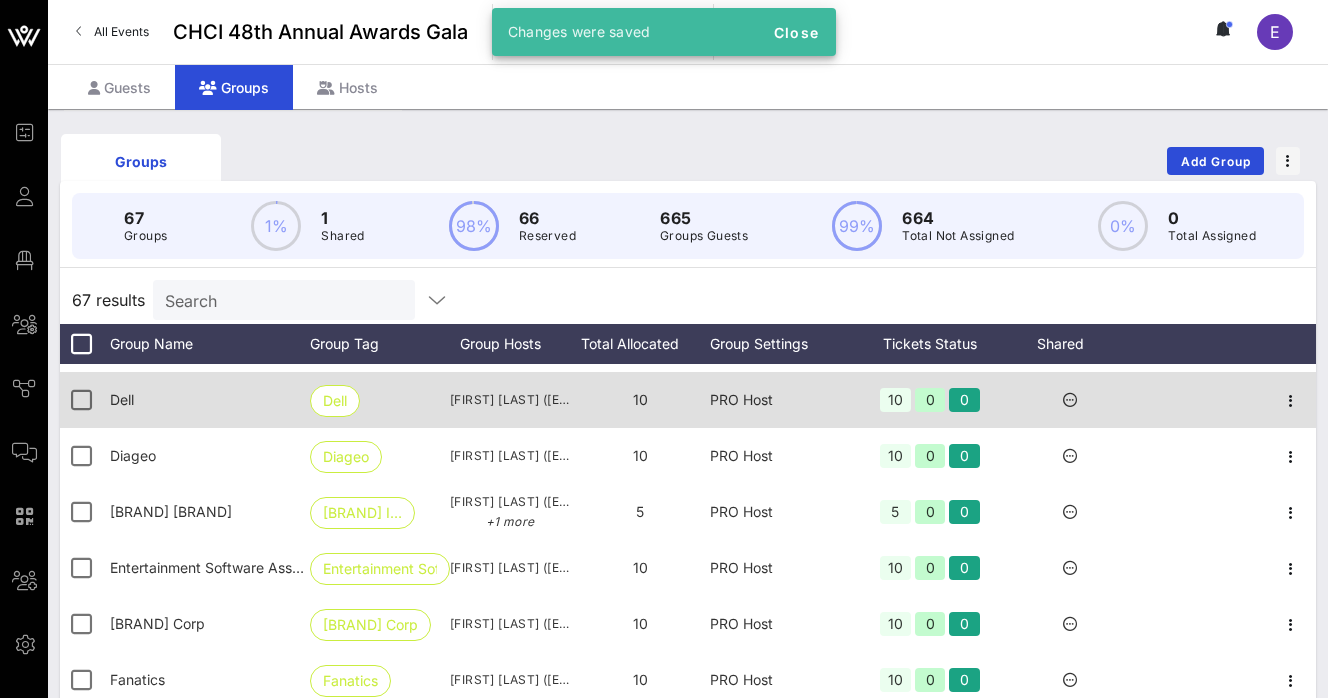 scroll, scrollTop: 1406, scrollLeft: 0, axis: vertical 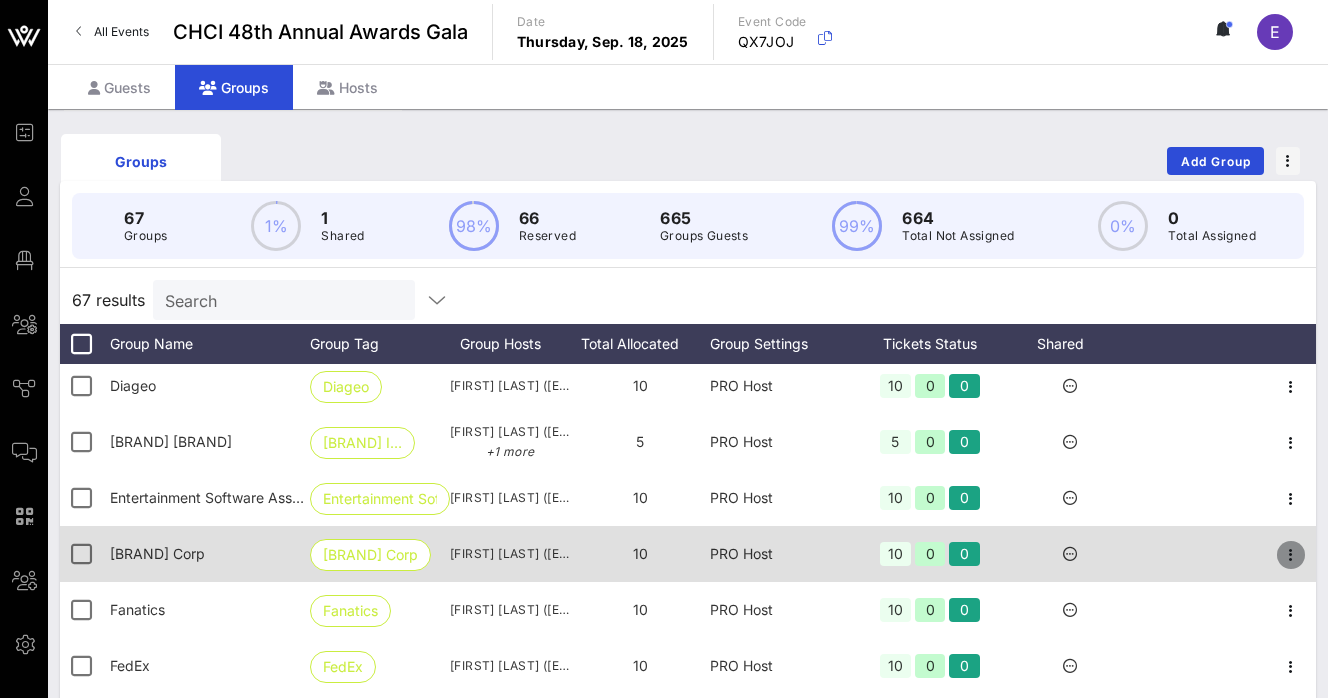 click at bounding box center (1291, 387) 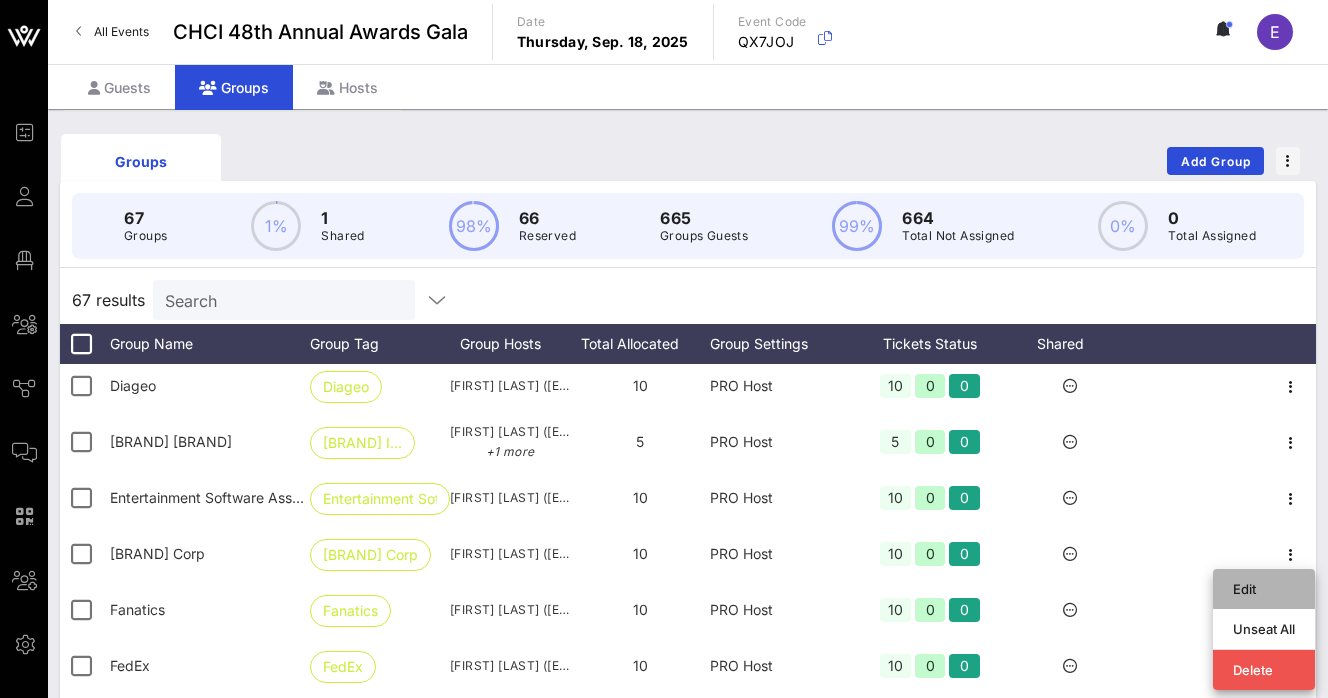 click on "Edit" at bounding box center (1264, 589) 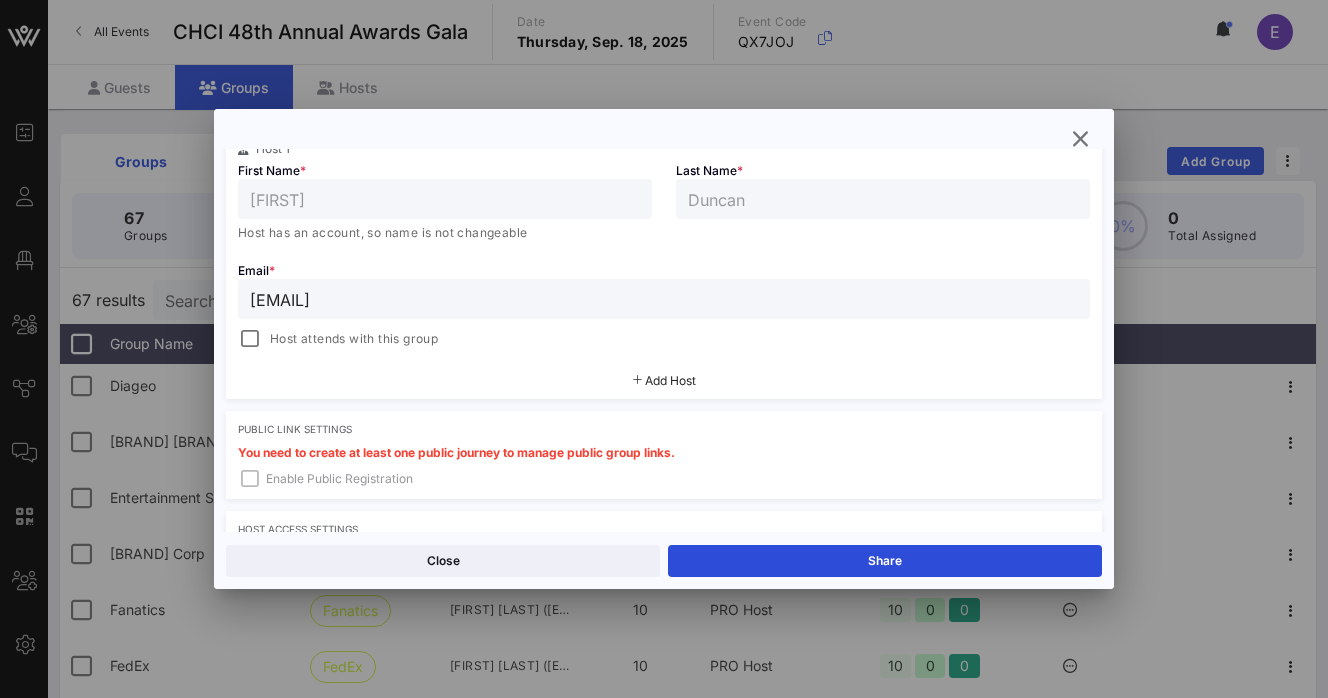 click on "Add Host" at bounding box center [670, 380] 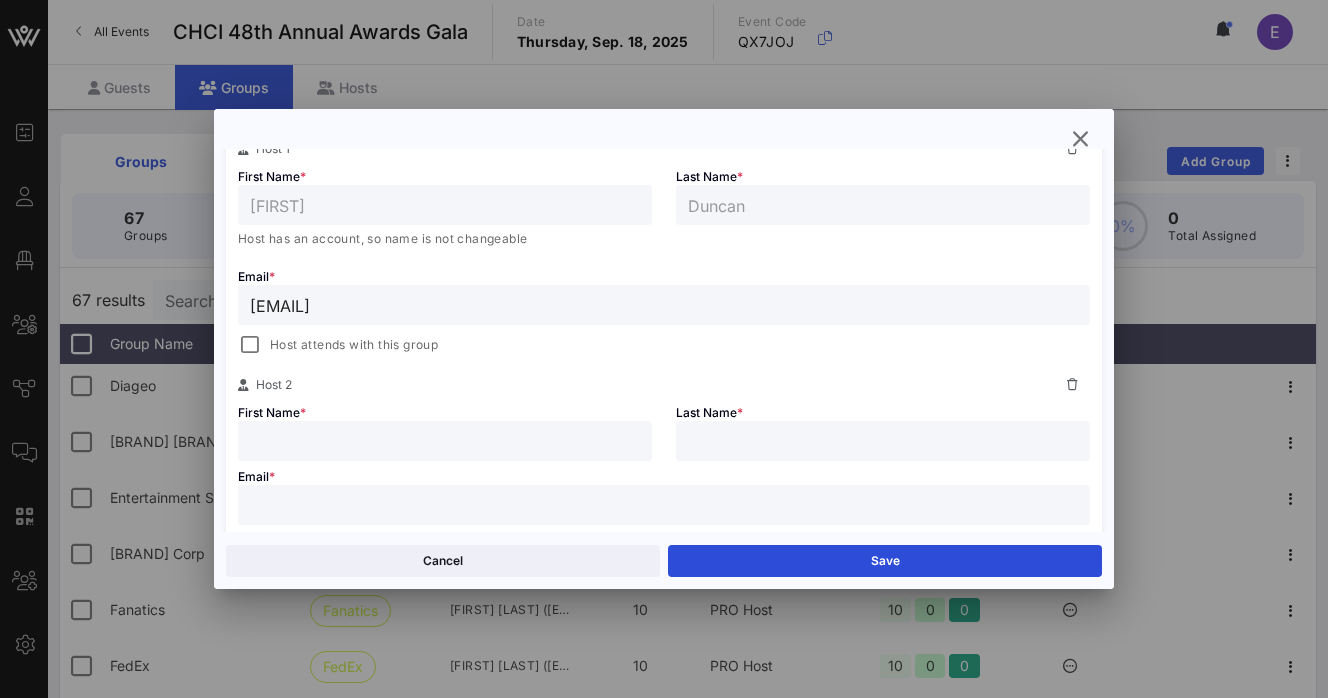 click on "Email *       Host attends with this group" at bounding box center [664, 509] 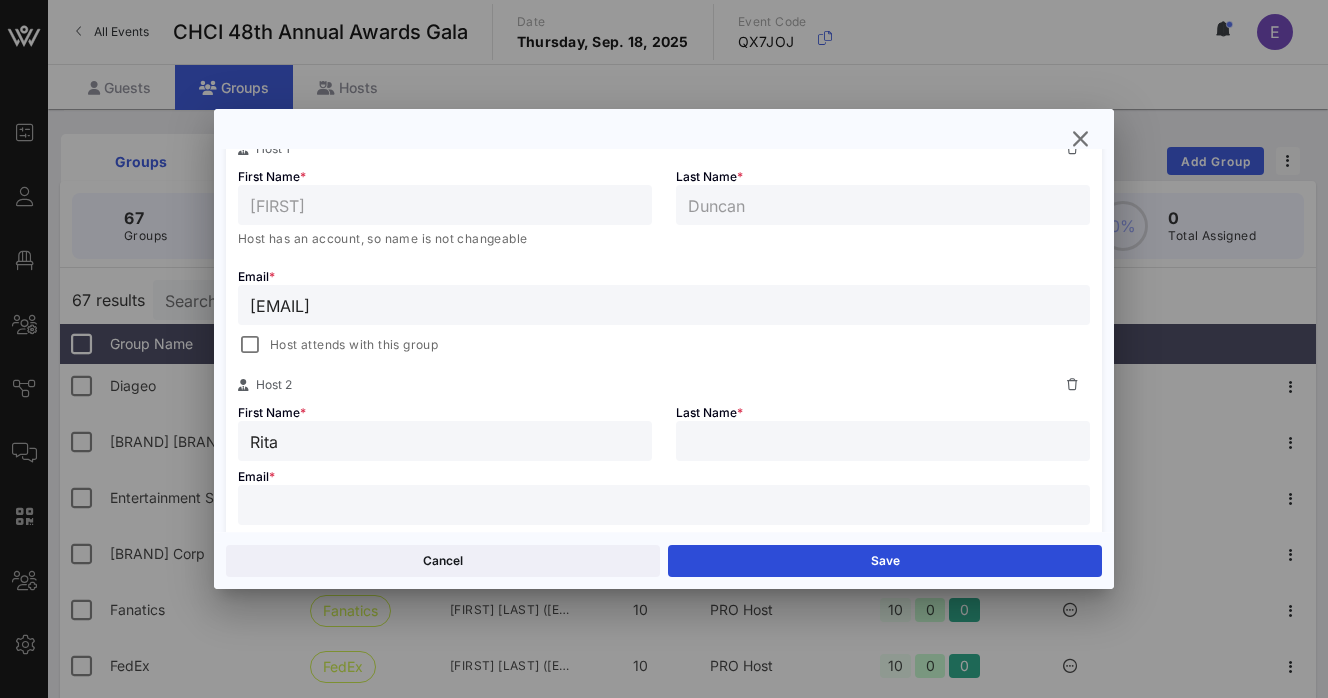 type on "Rita" 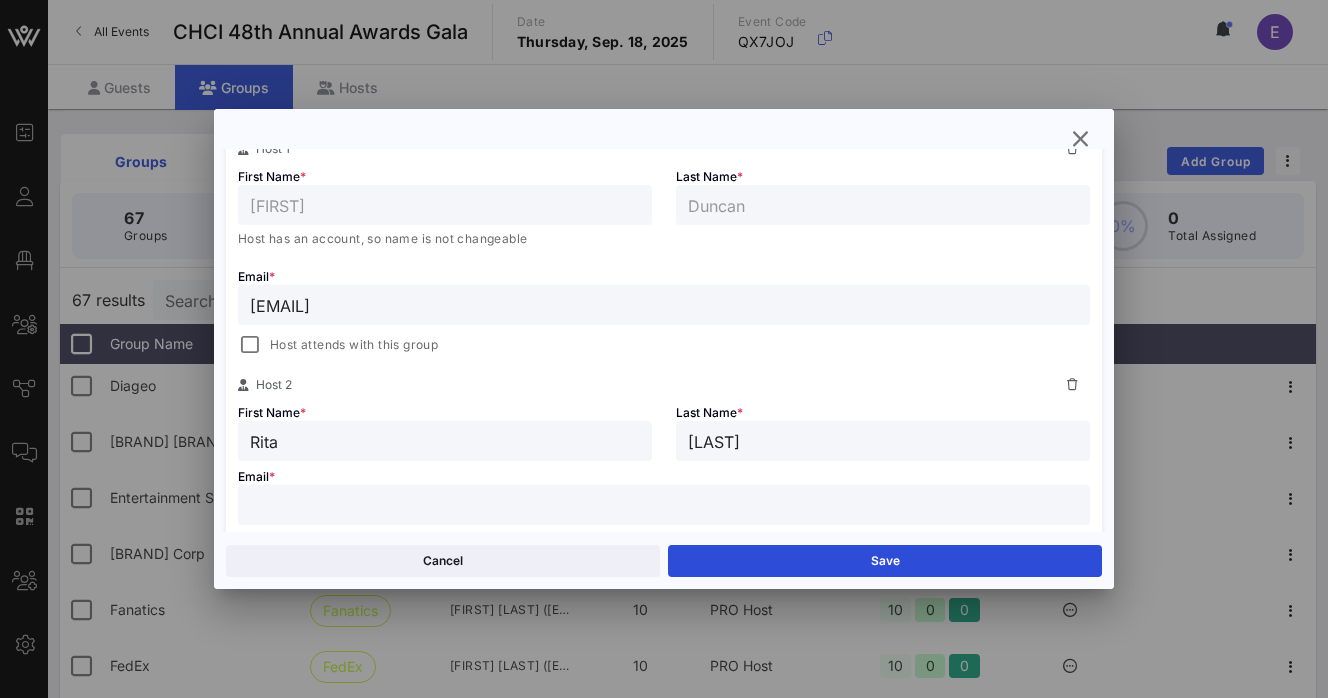 type on "[LAST]" 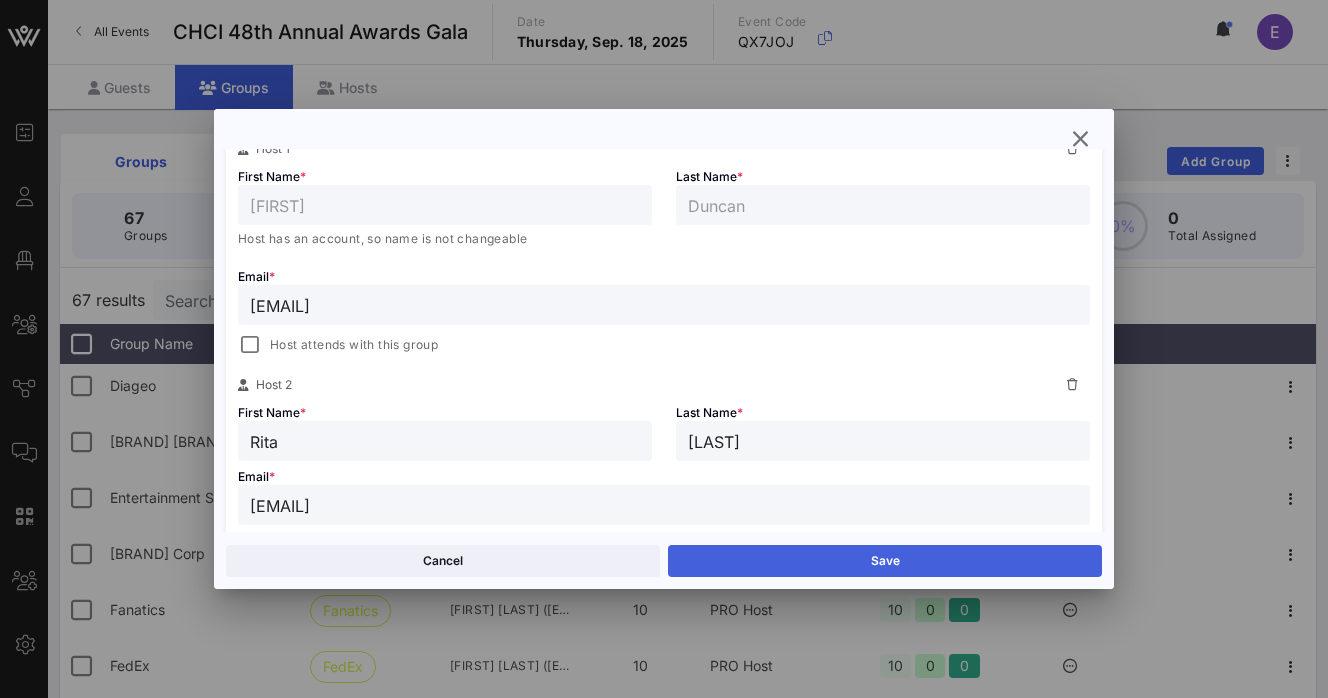 type on "[EMAIL]" 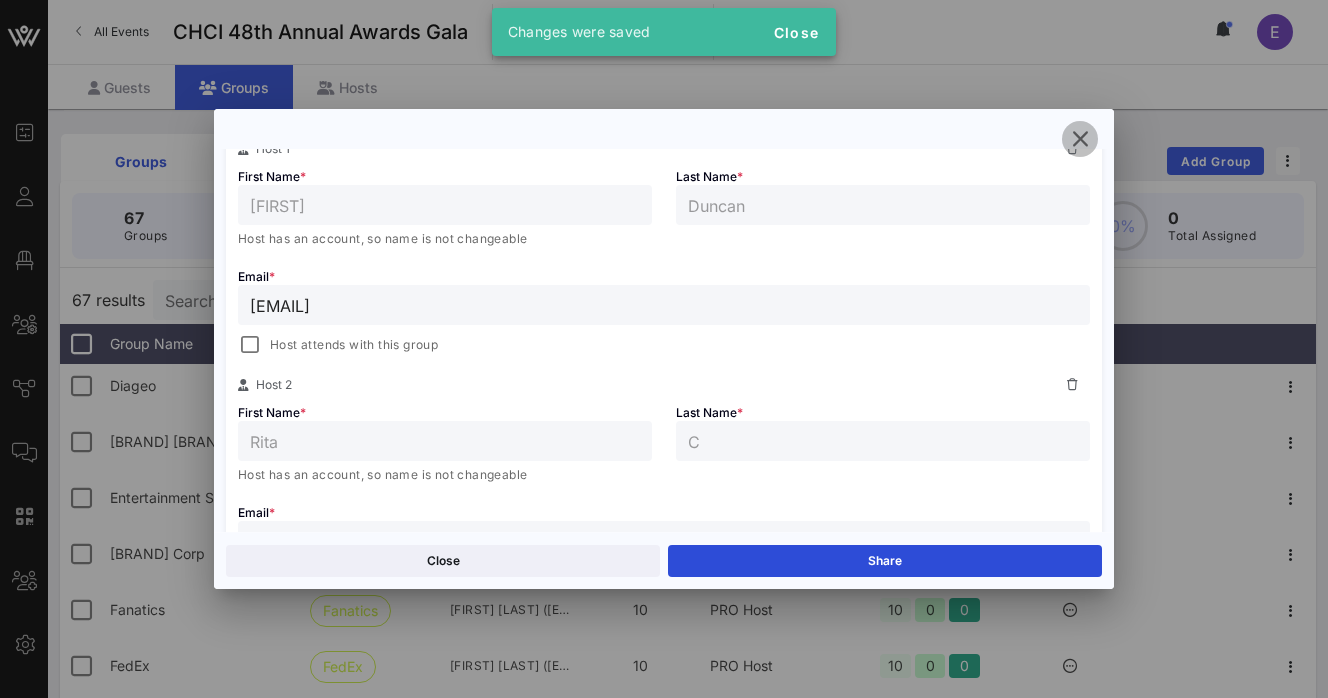 click at bounding box center [1080, 139] 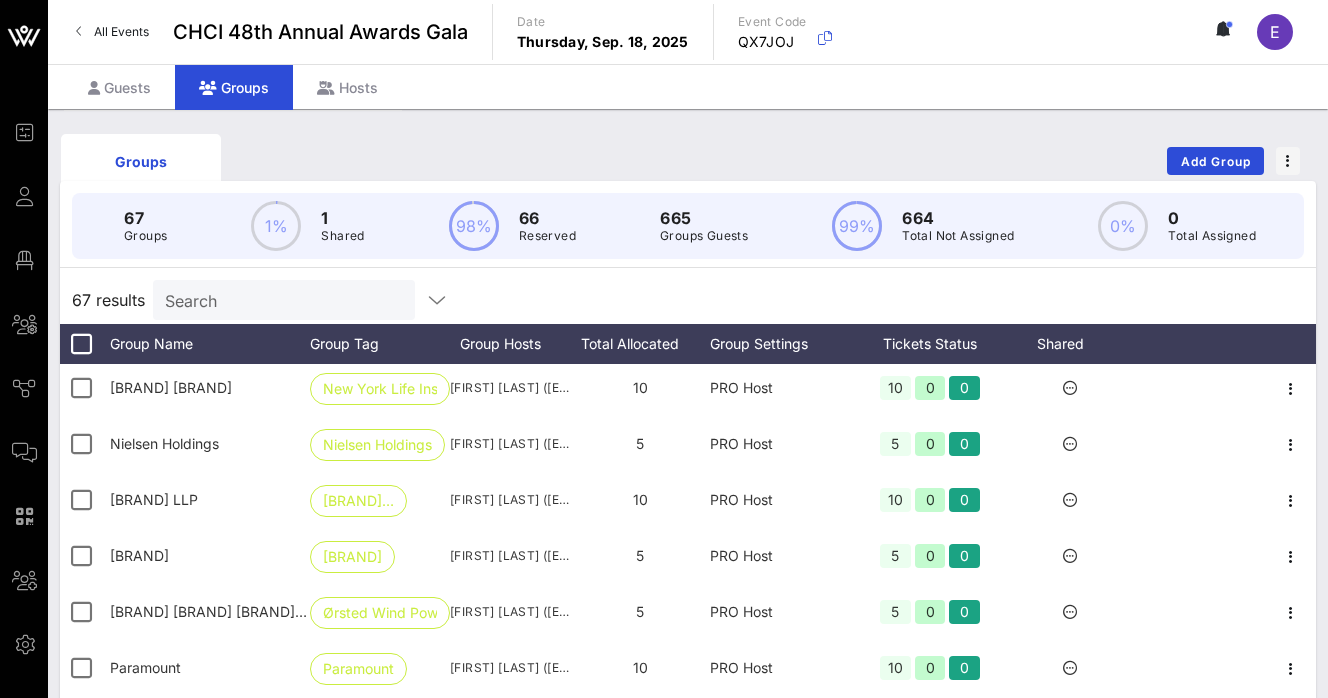 scroll, scrollTop: 2639, scrollLeft: 0, axis: vertical 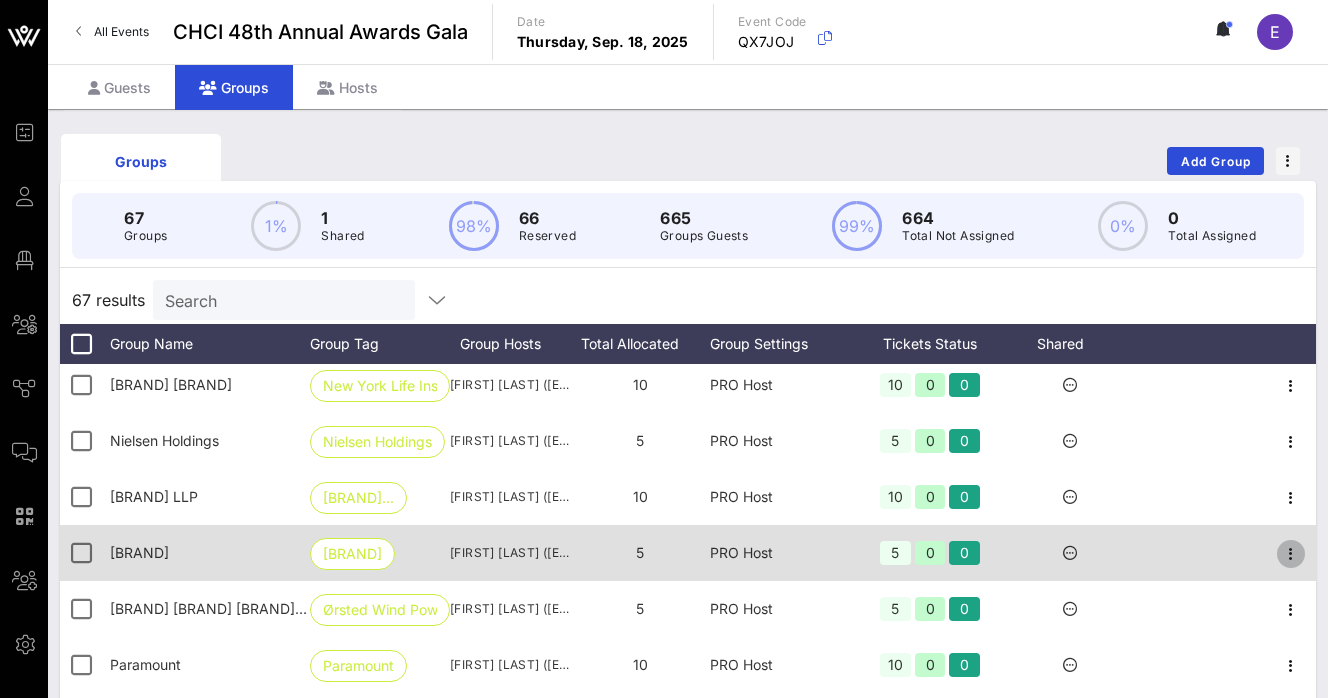 click at bounding box center (1291, 386) 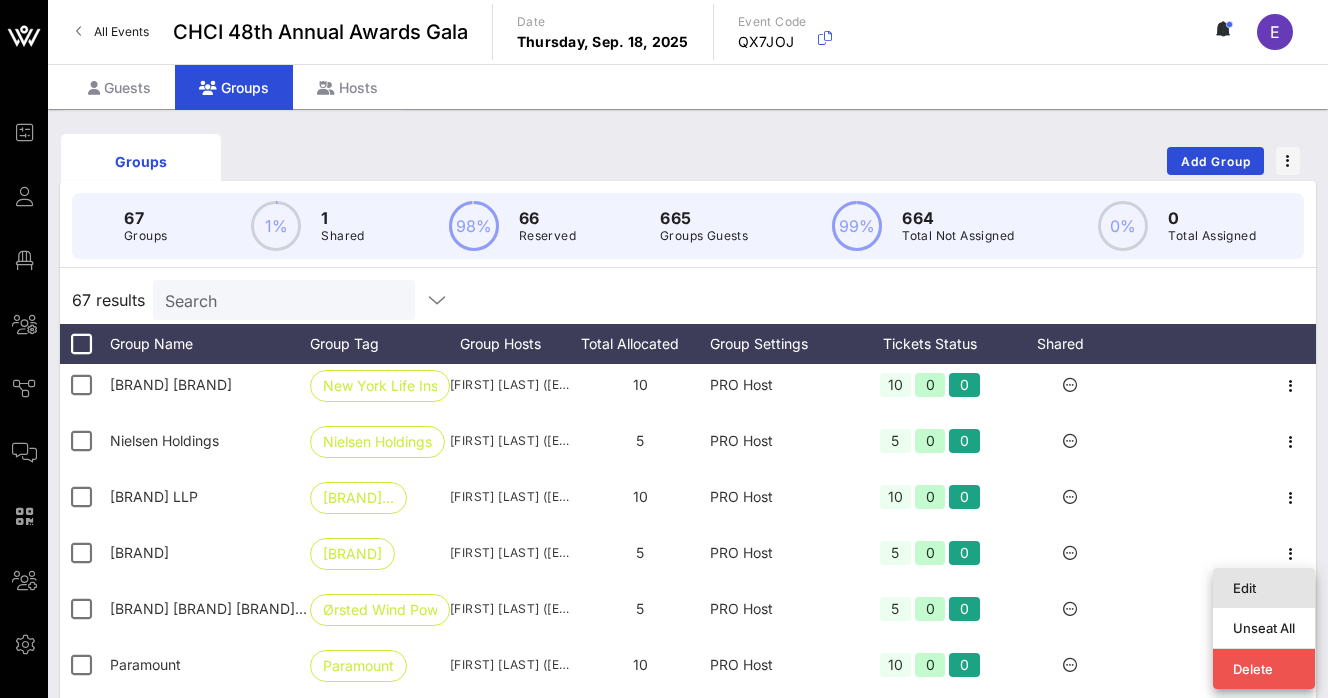 click on "Edit" at bounding box center (1264, 588) 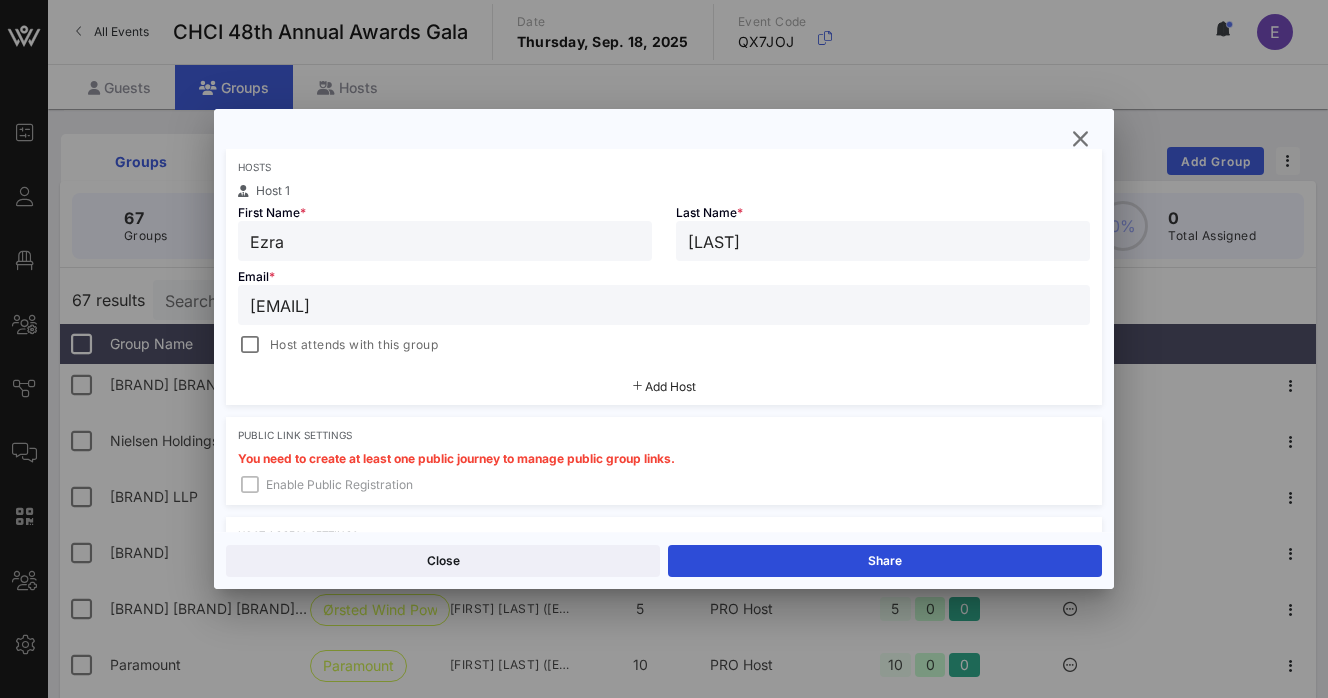 scroll, scrollTop: 351, scrollLeft: 0, axis: vertical 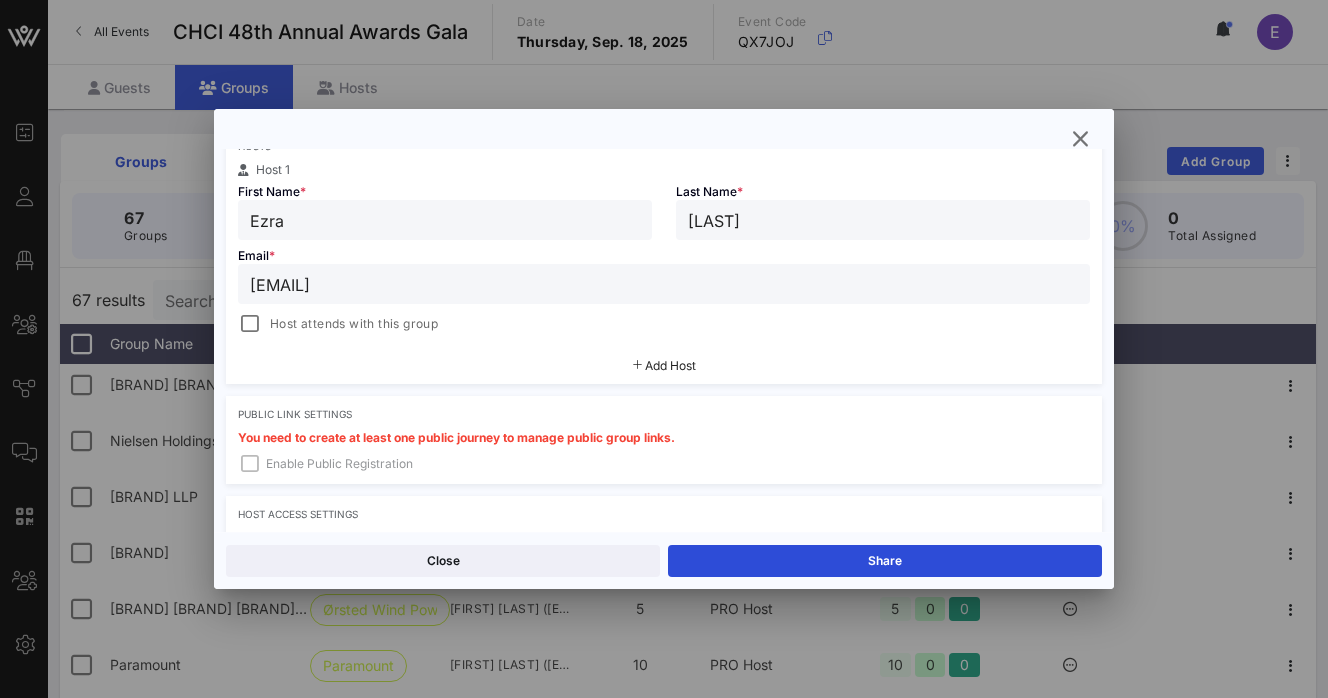 click on "Add Host" at bounding box center (670, 365) 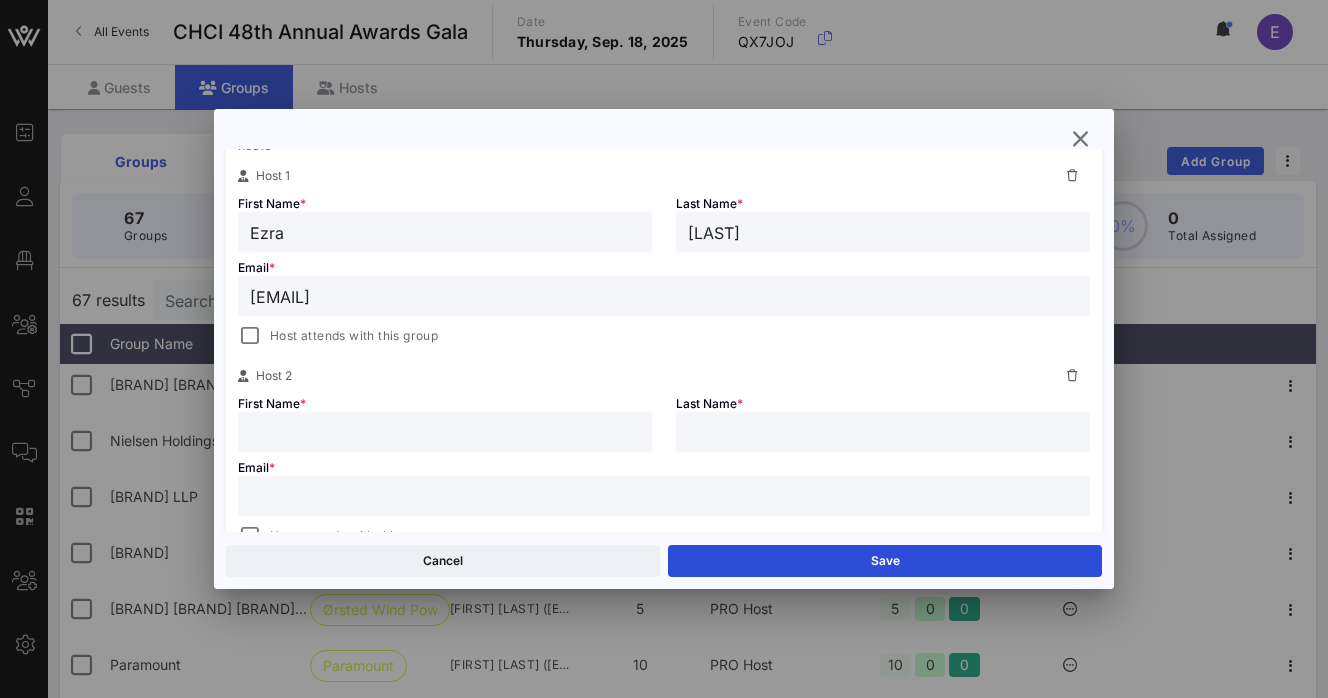 click at bounding box center (445, 232) 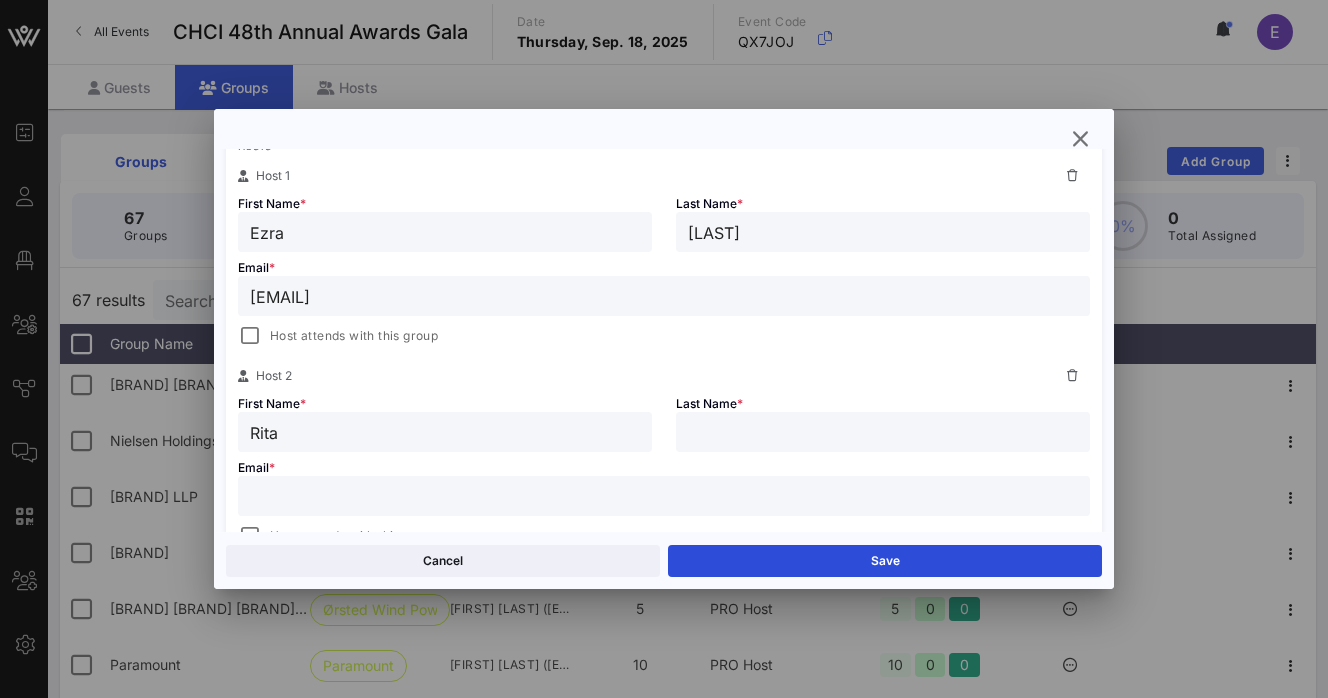 type on "Rita" 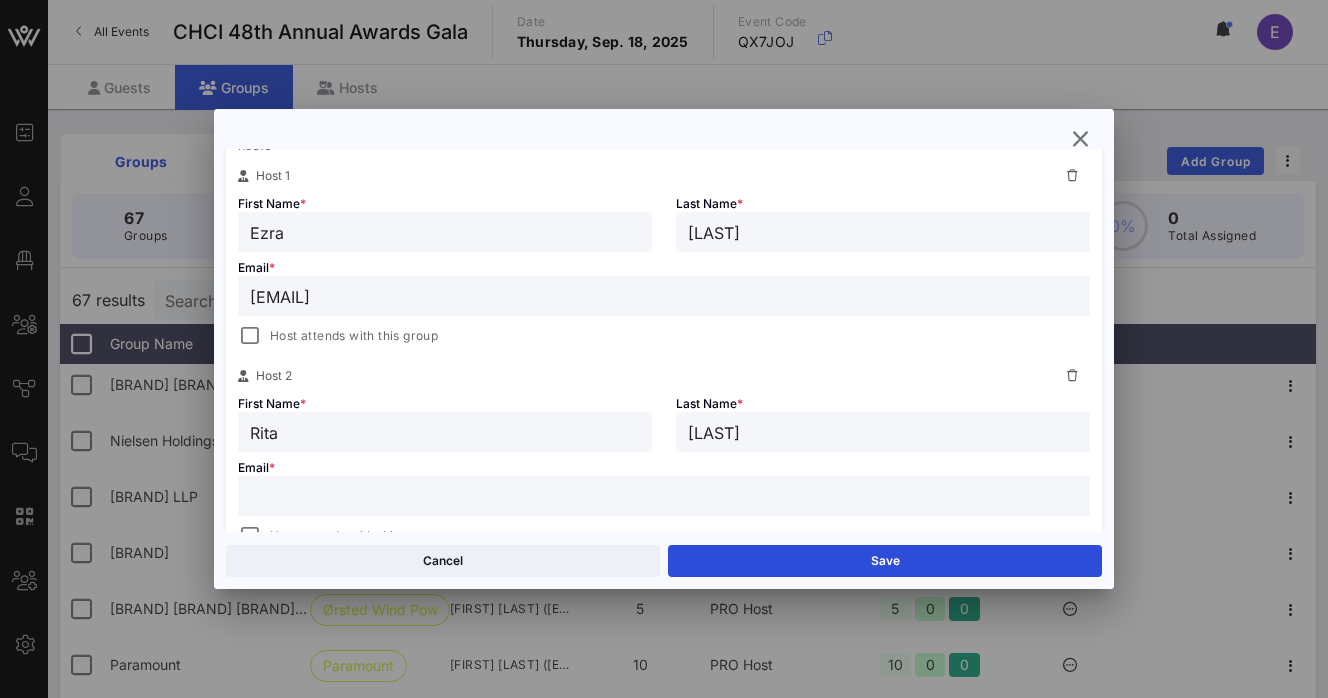 type on "[LAST]" 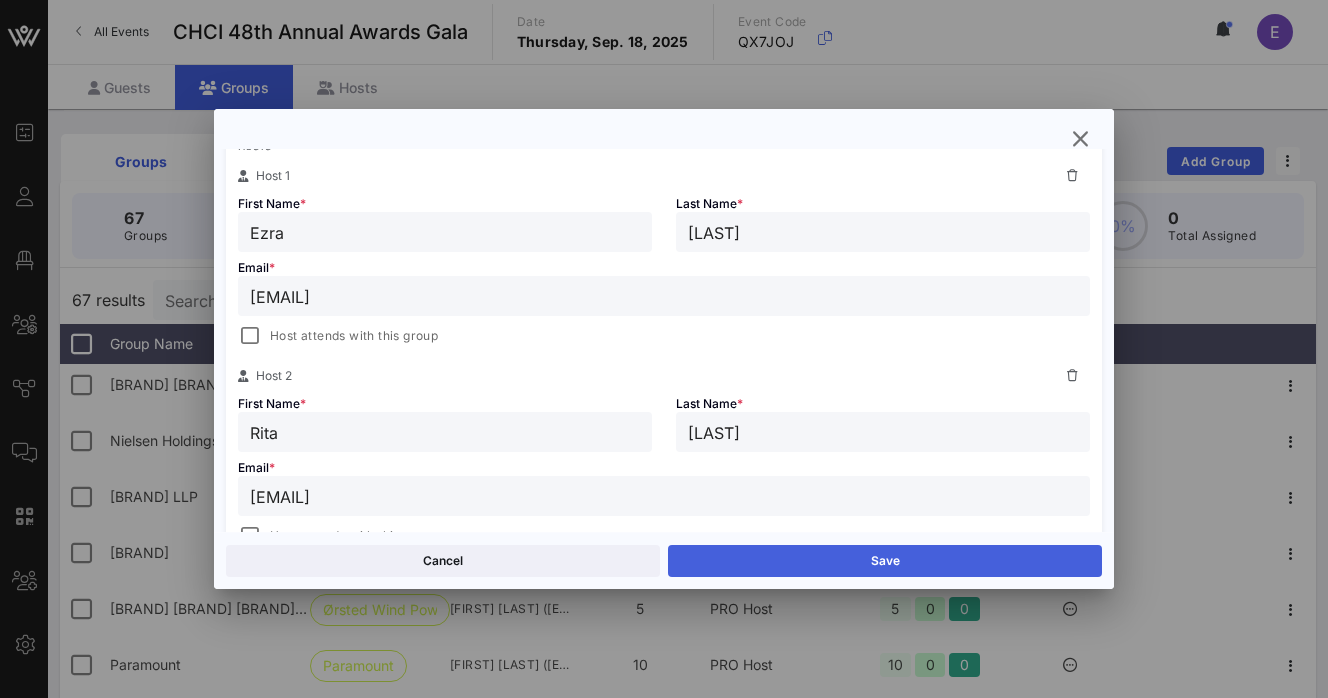 type on "[EMAIL]" 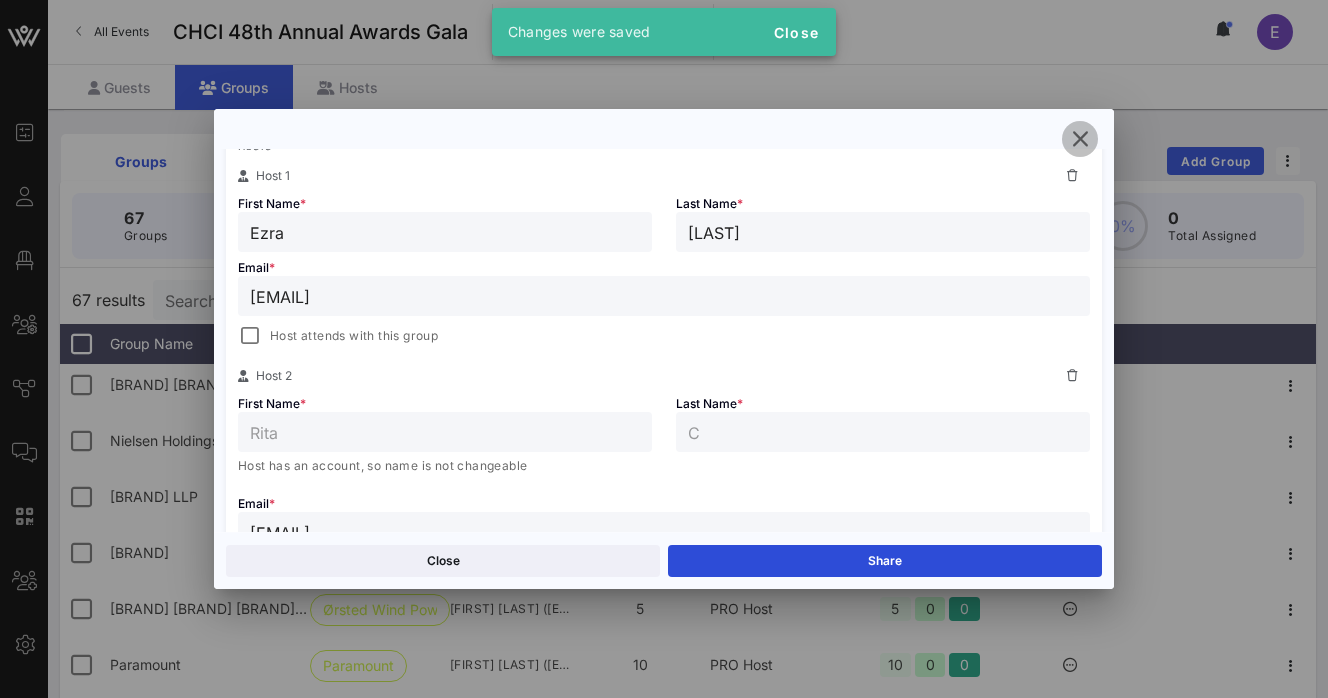 click at bounding box center (1080, 139) 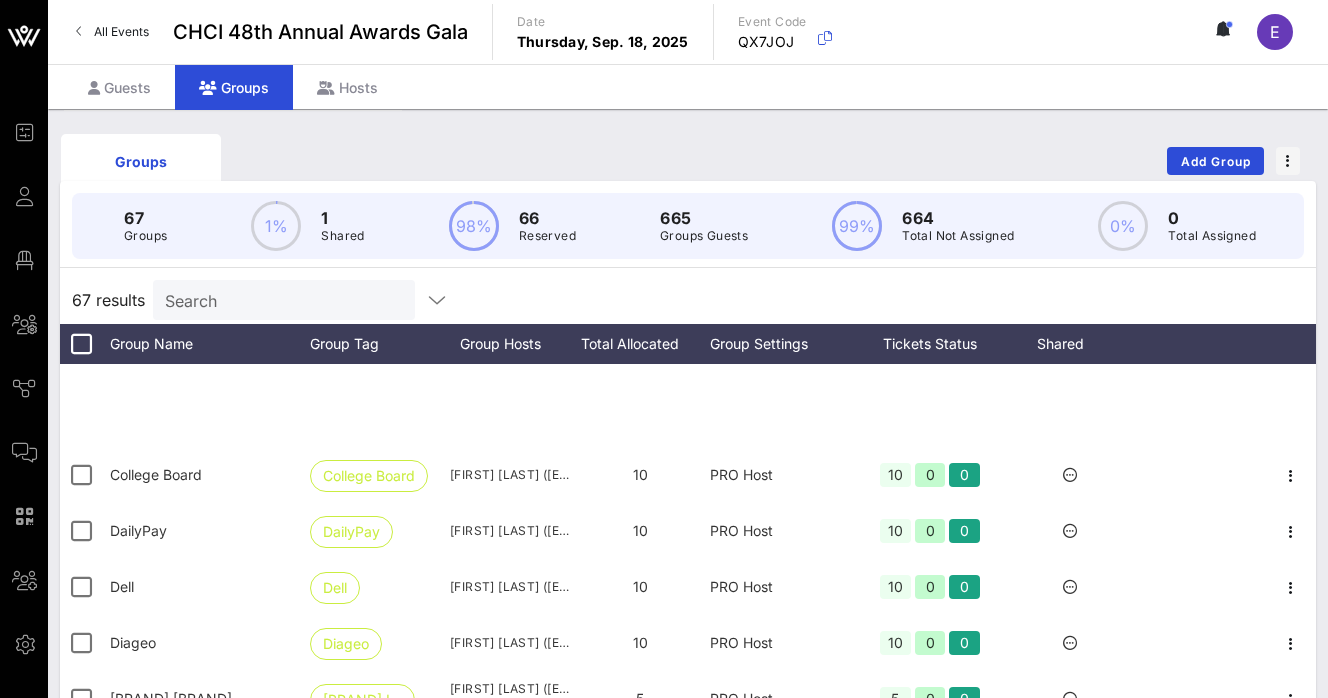 scroll, scrollTop: 1257, scrollLeft: 0, axis: vertical 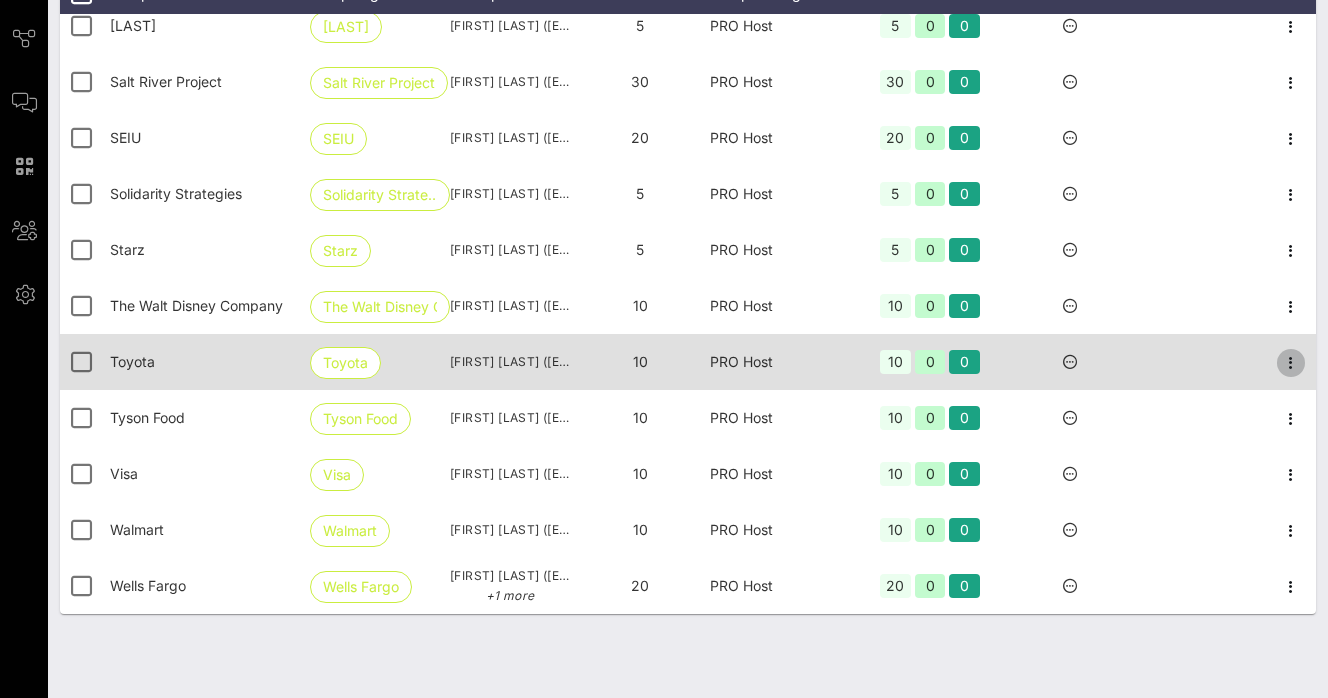 click at bounding box center (1291, 27) 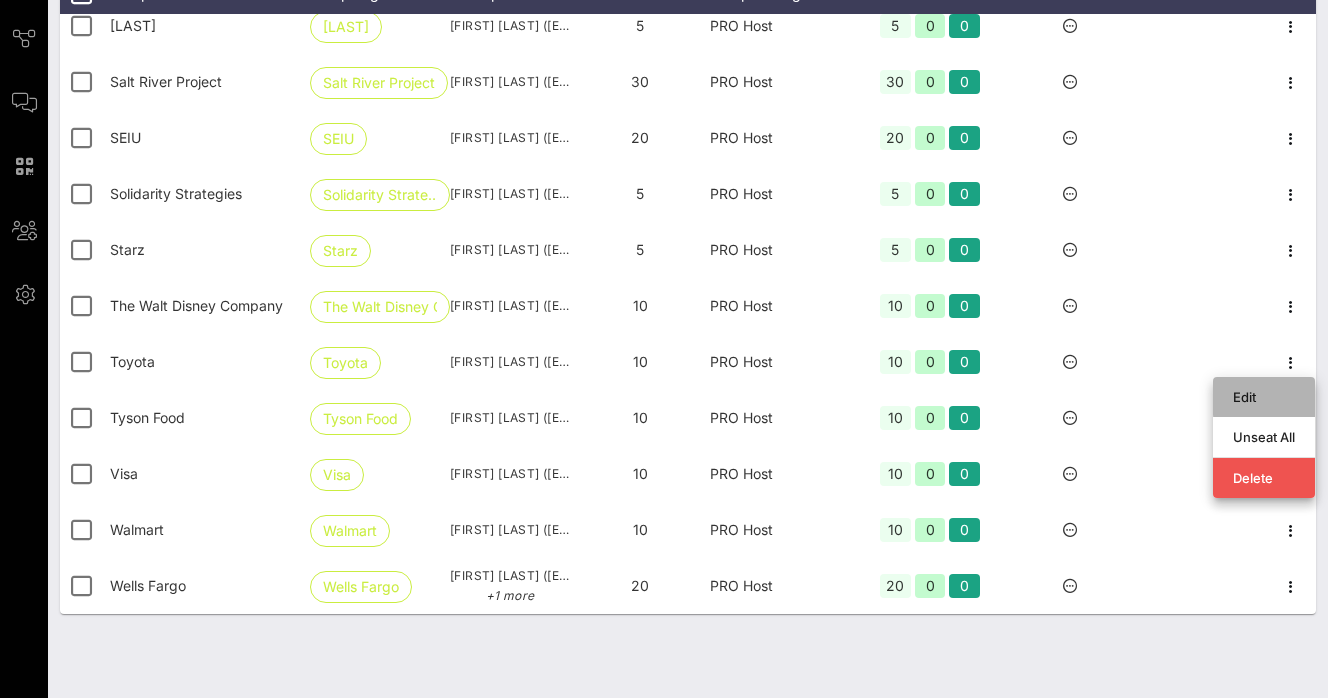 click on "Edit" at bounding box center [1264, 397] 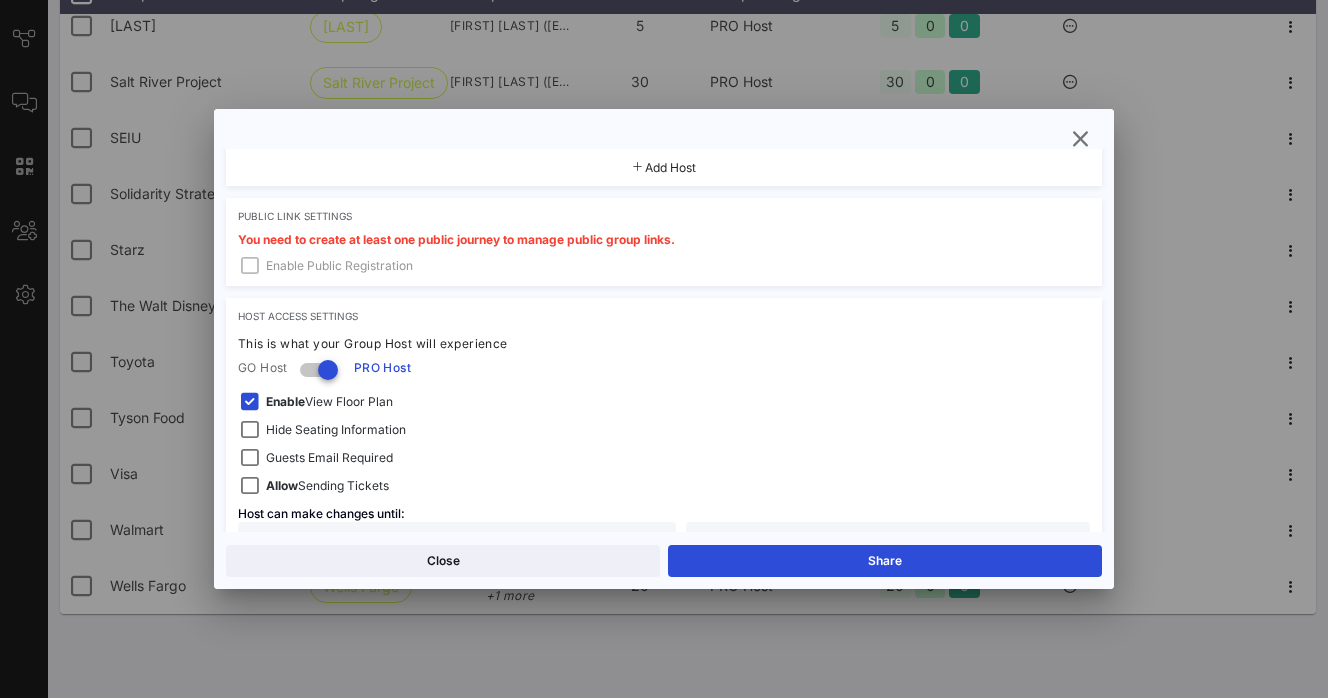 scroll, scrollTop: 611, scrollLeft: 0, axis: vertical 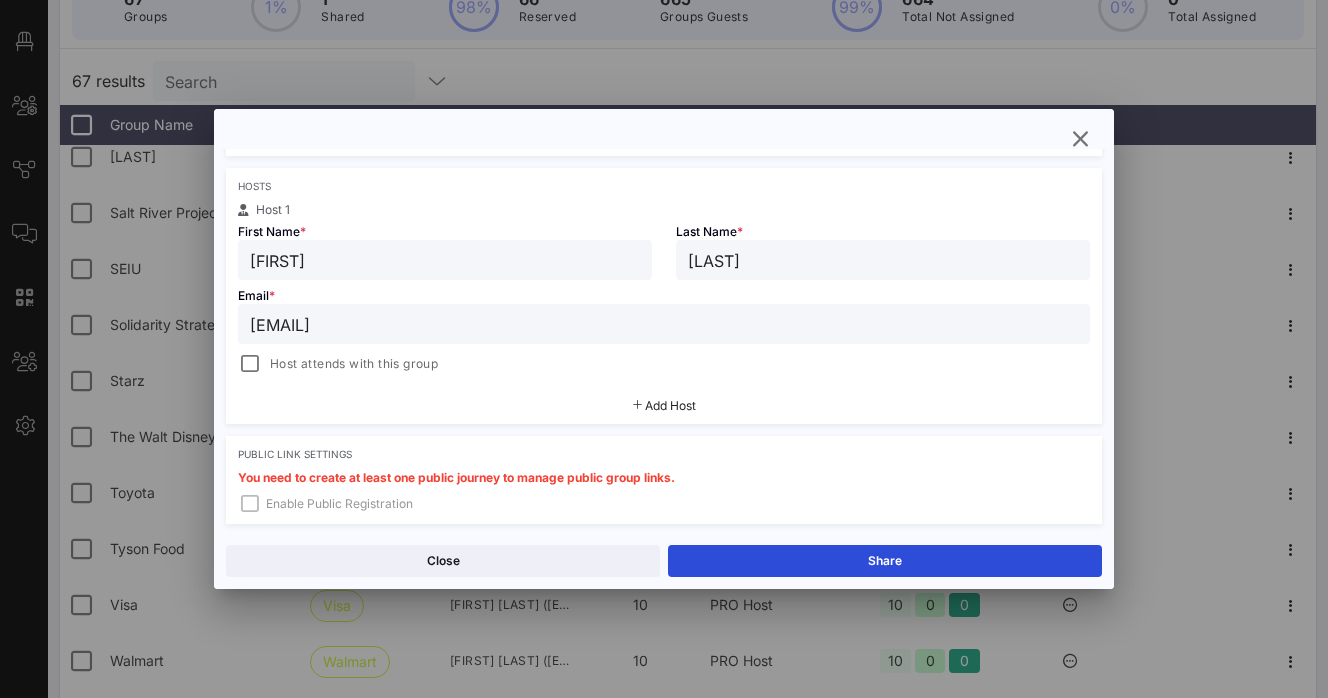 click on "Add Host" at bounding box center (670, 405) 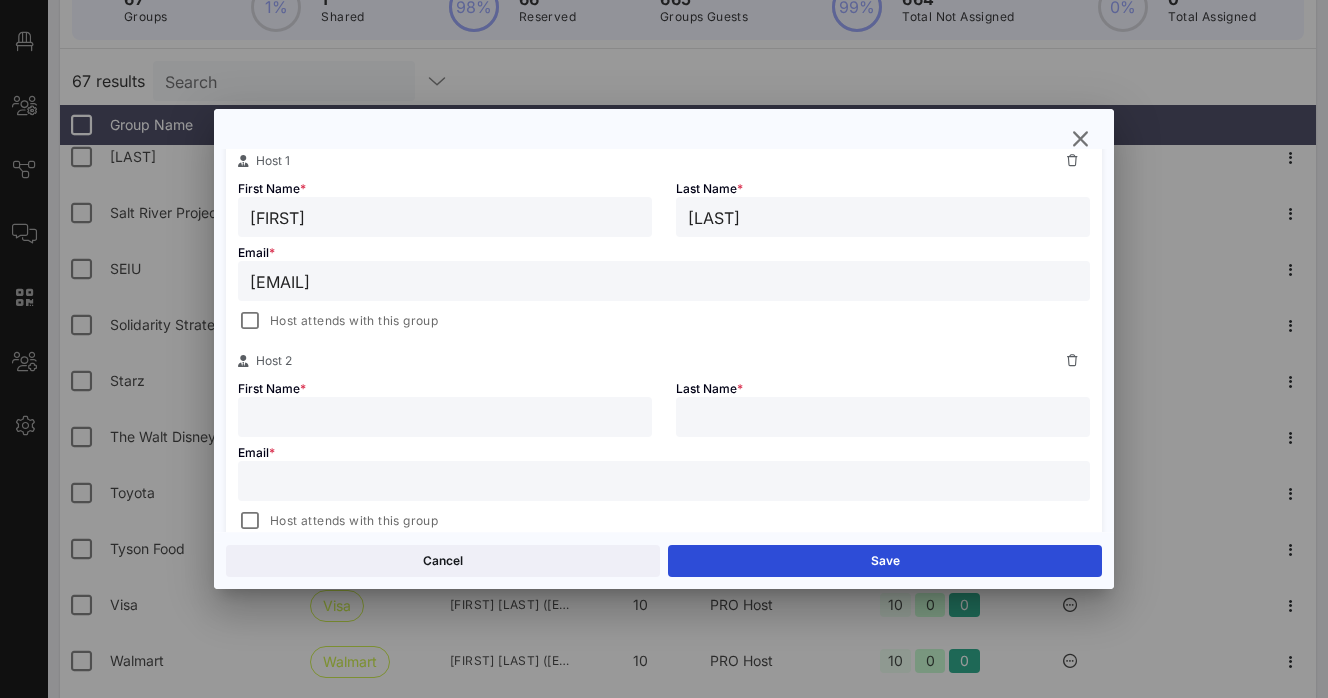 scroll, scrollTop: 374, scrollLeft: 0, axis: vertical 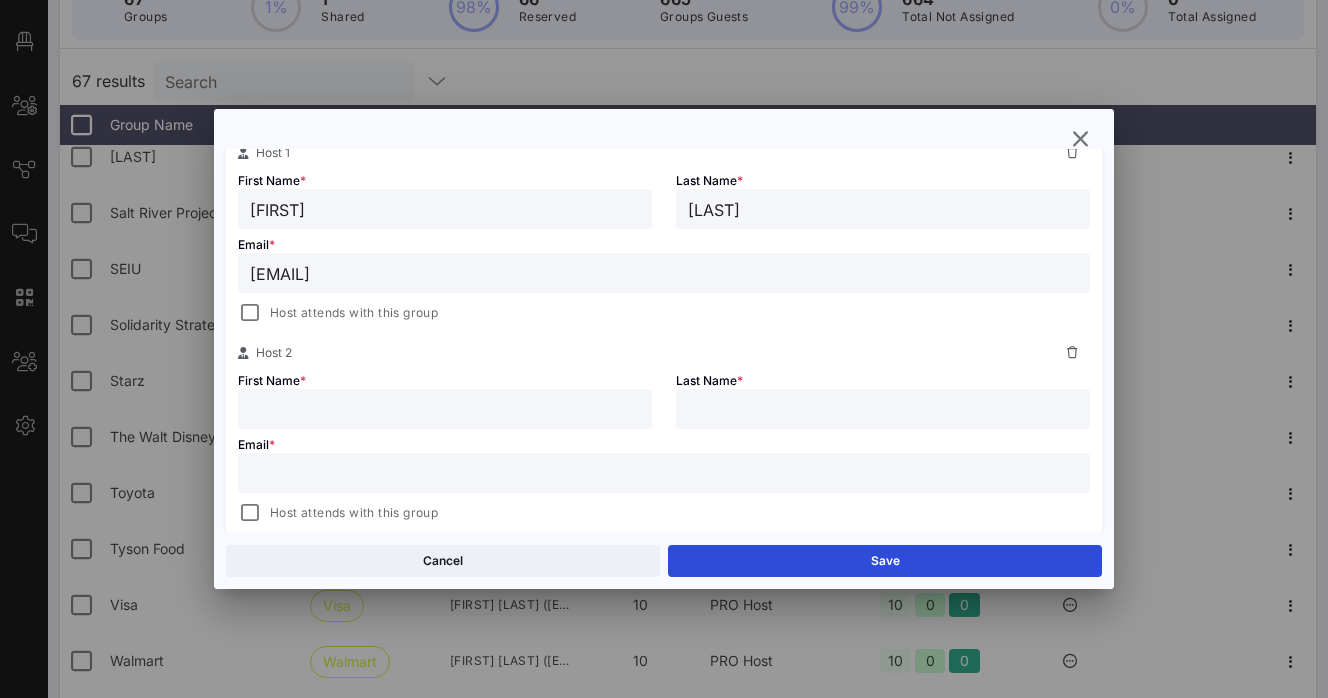 click at bounding box center [445, 409] 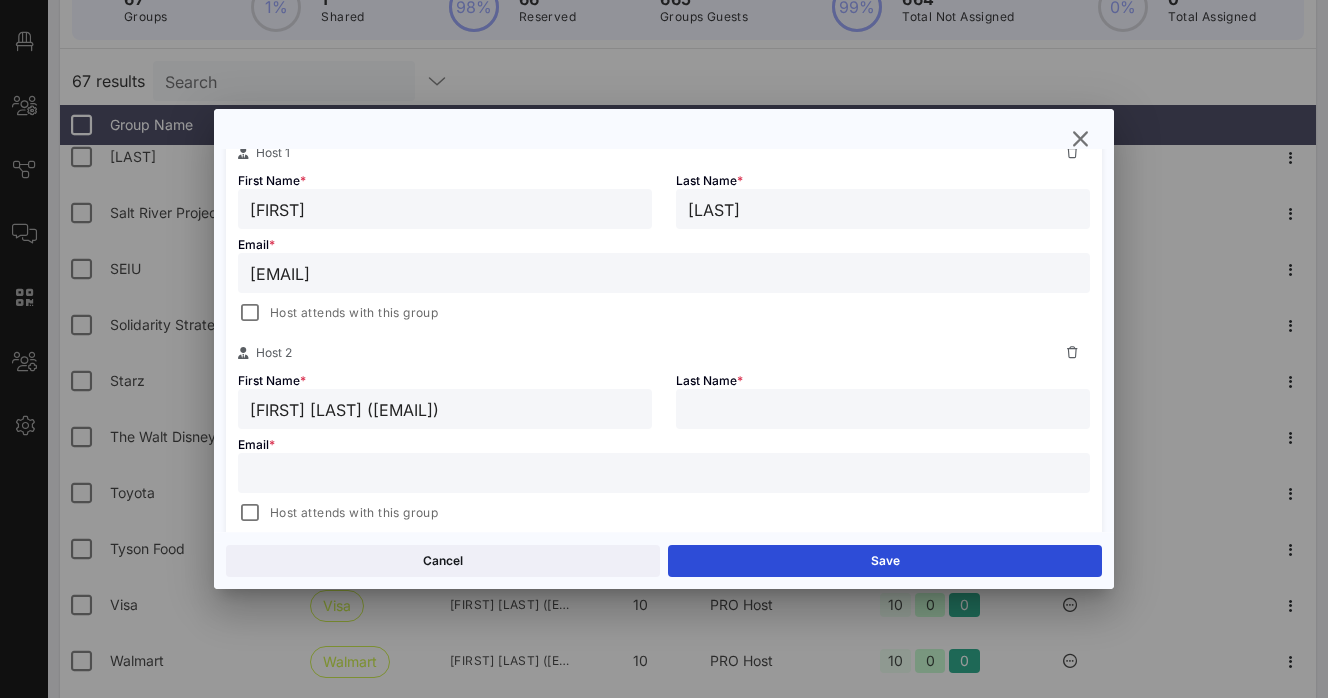 drag, startPoint x: 349, startPoint y: 413, endPoint x: 603, endPoint y: 412, distance: 254.00197 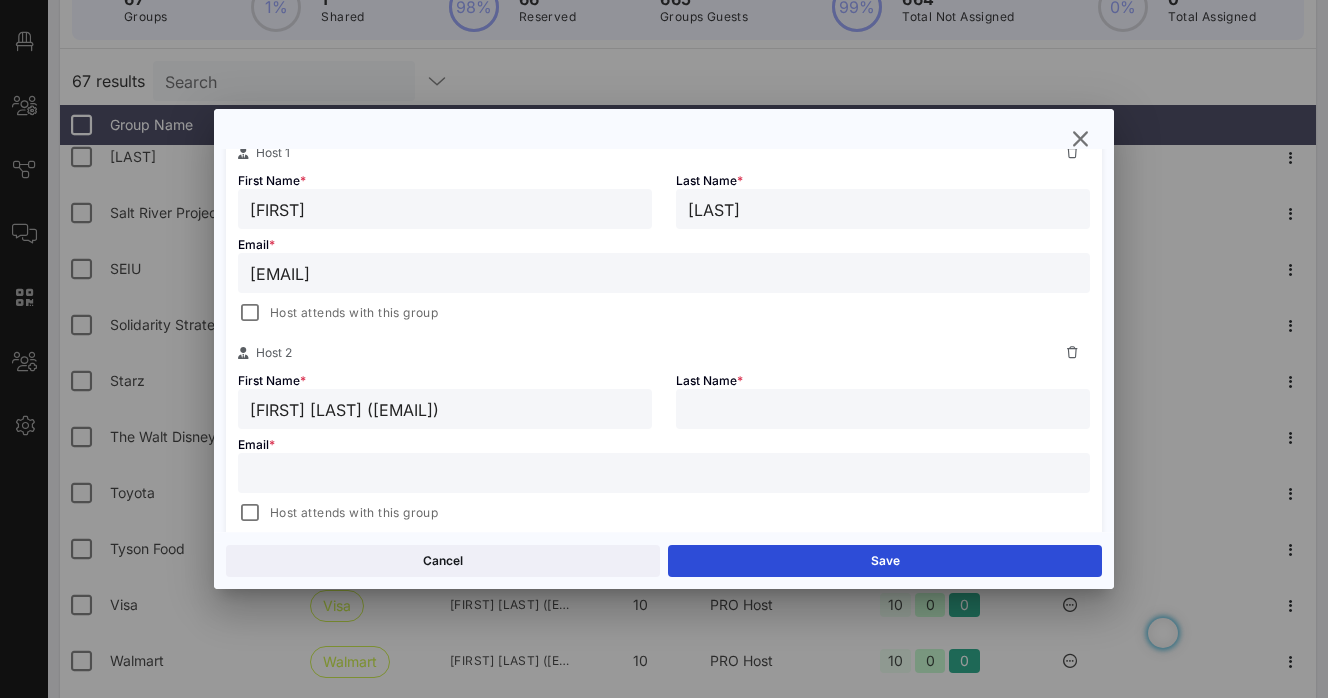 type on "etsy Pujols <betsy.pujols@republicahavas.com>" 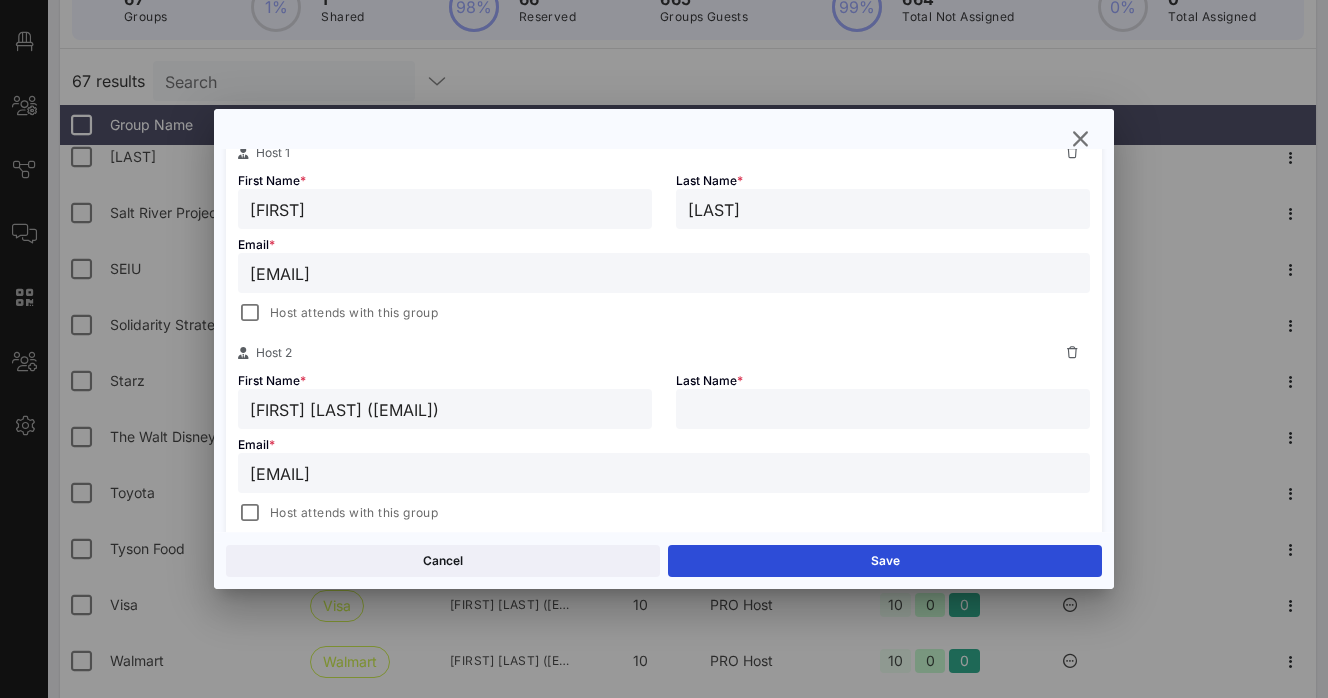 type on "betsy.pujols@republicahavas.com" 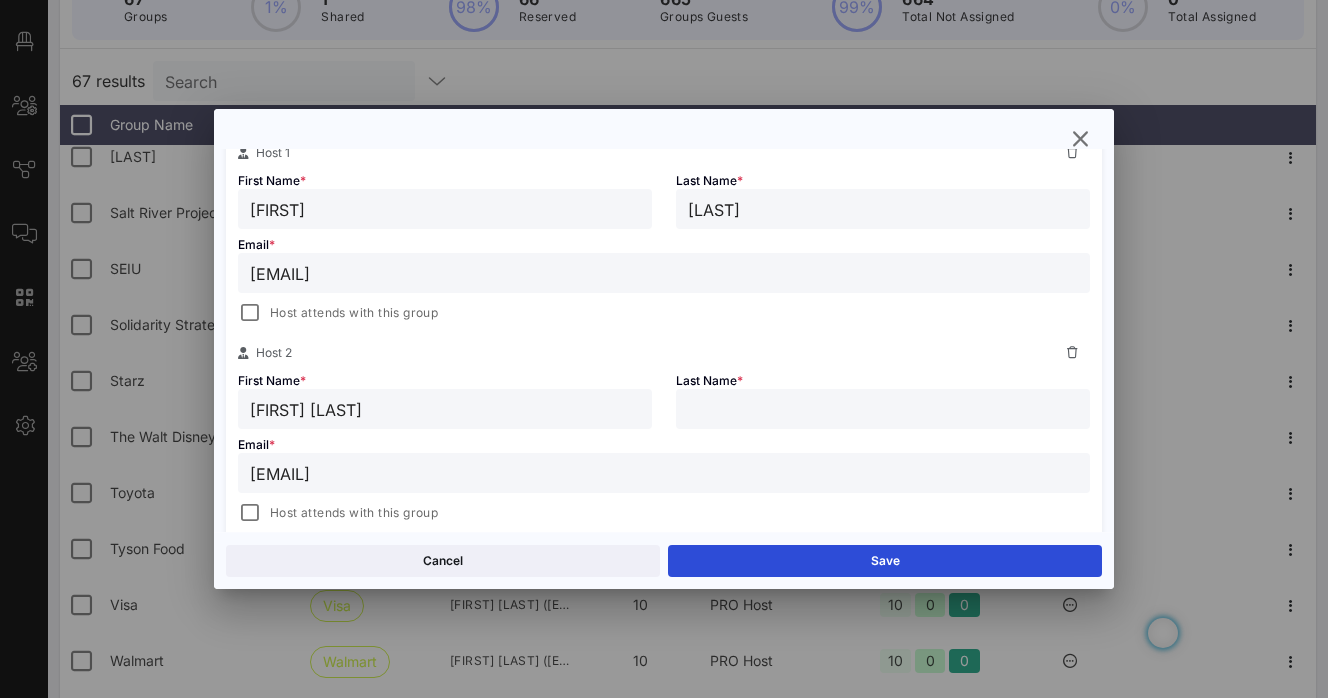 click on "etsy Pujols" at bounding box center [445, 409] 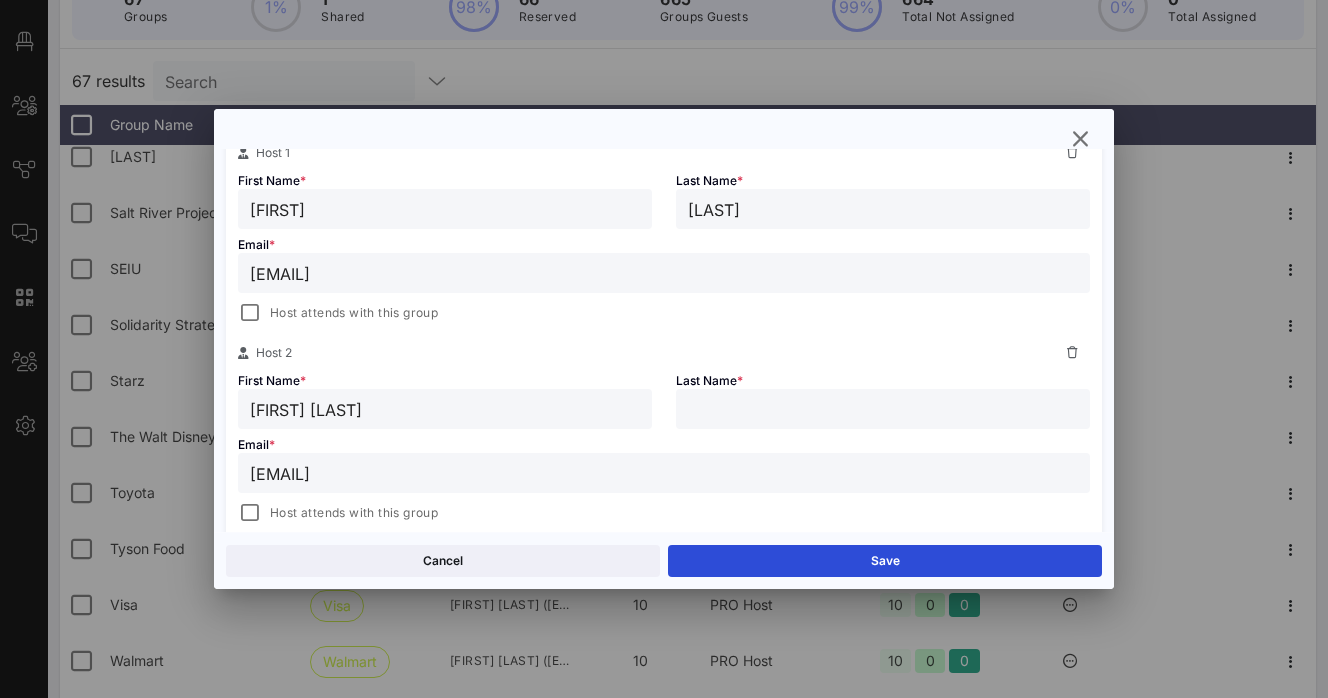 click on "etsy Pujols" at bounding box center [445, 409] 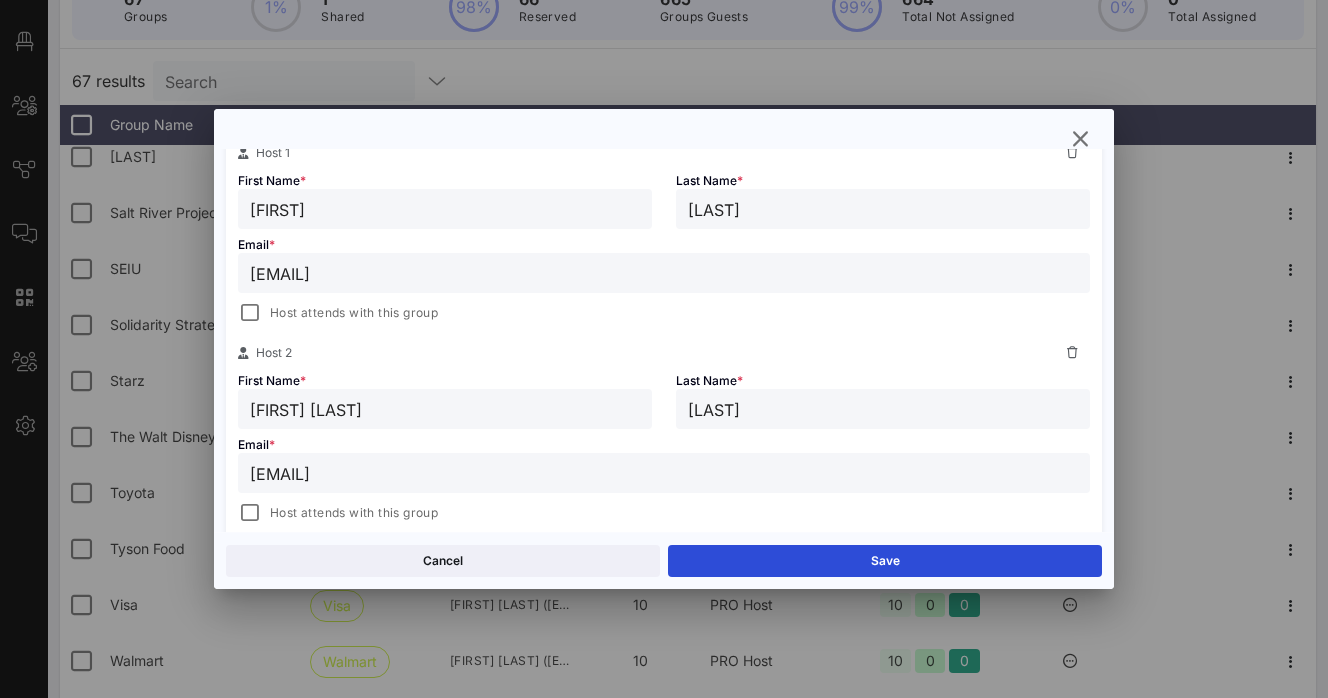 type on "Pujols" 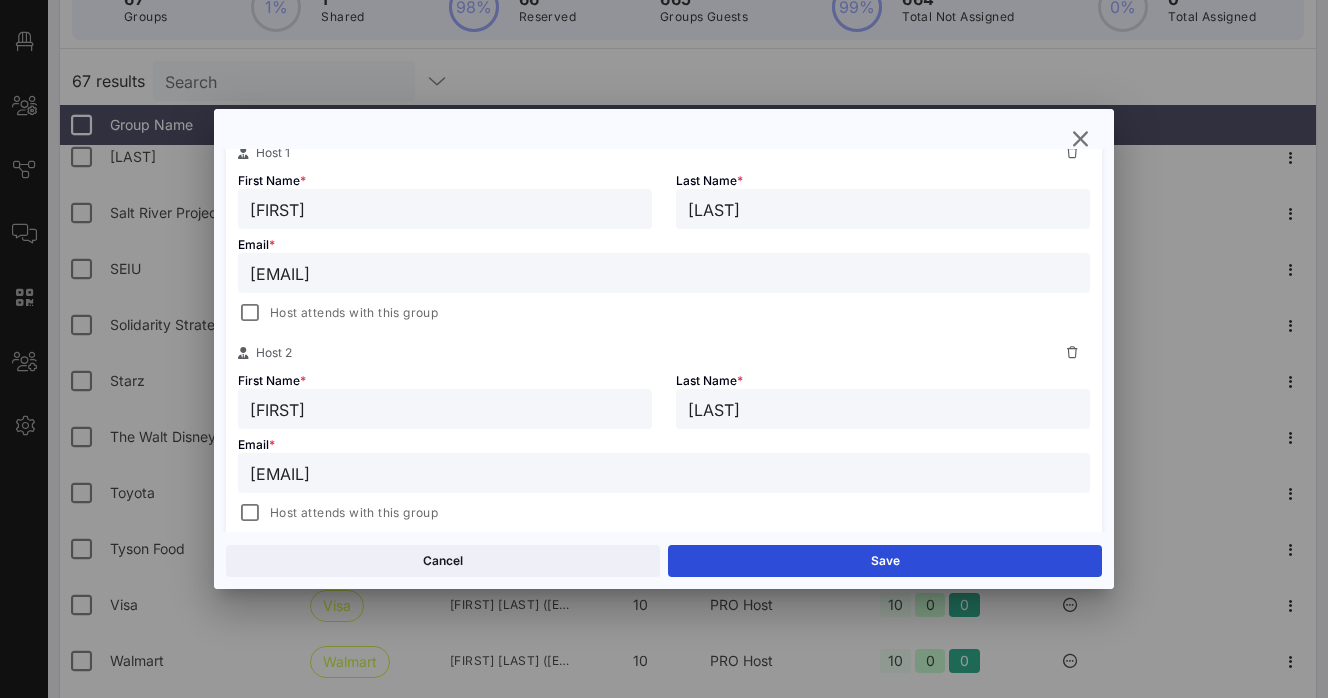 drag, startPoint x: 305, startPoint y: 415, endPoint x: 191, endPoint y: 409, distance: 114.15778 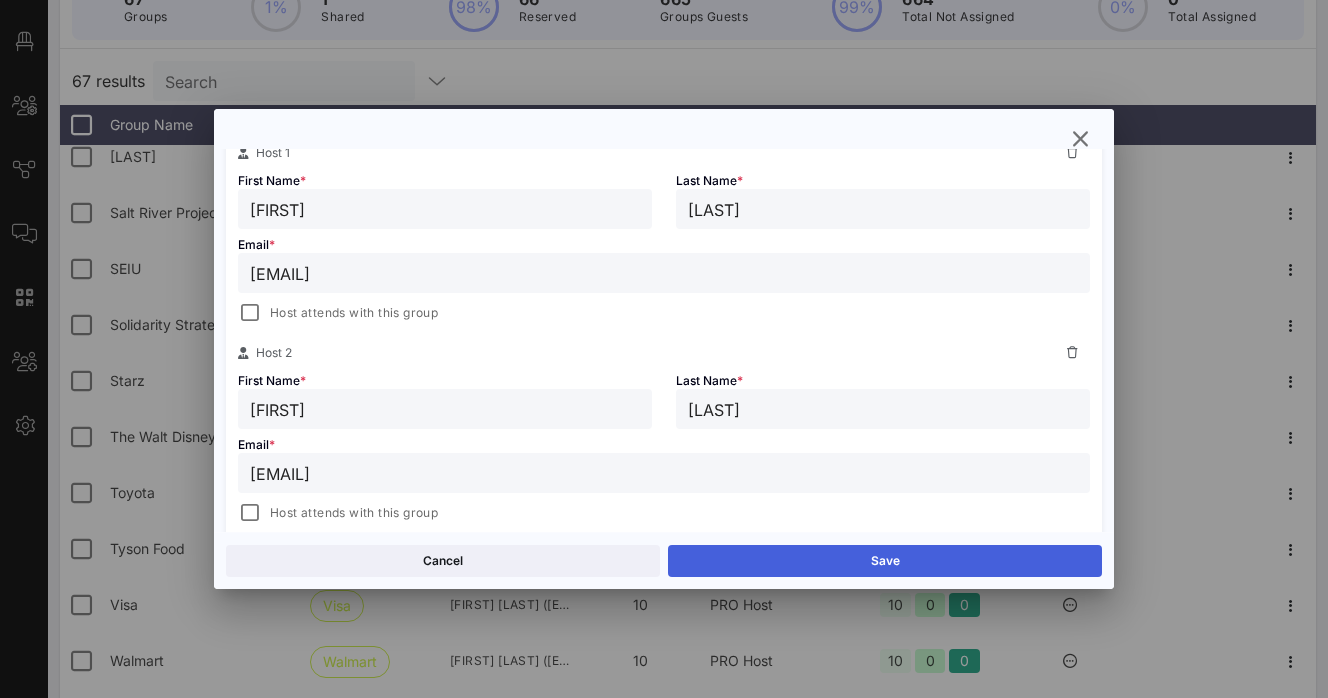 type on "Betsy" 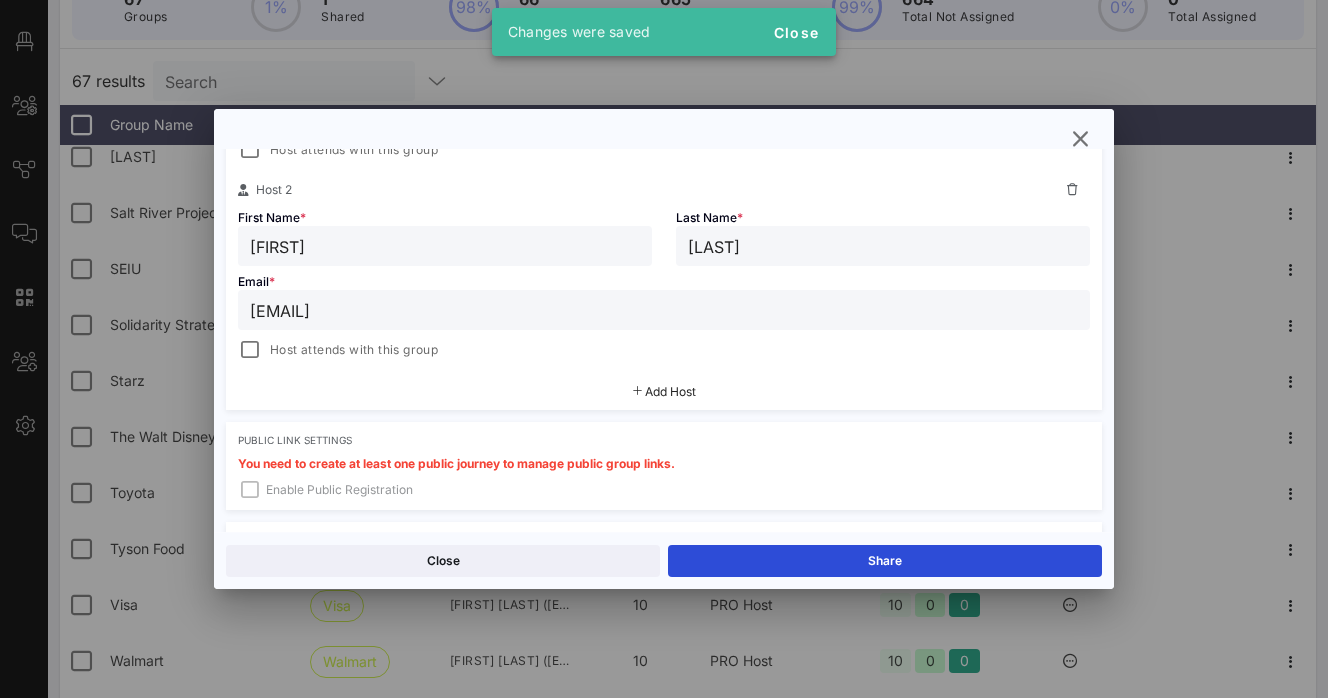scroll, scrollTop: 559, scrollLeft: 0, axis: vertical 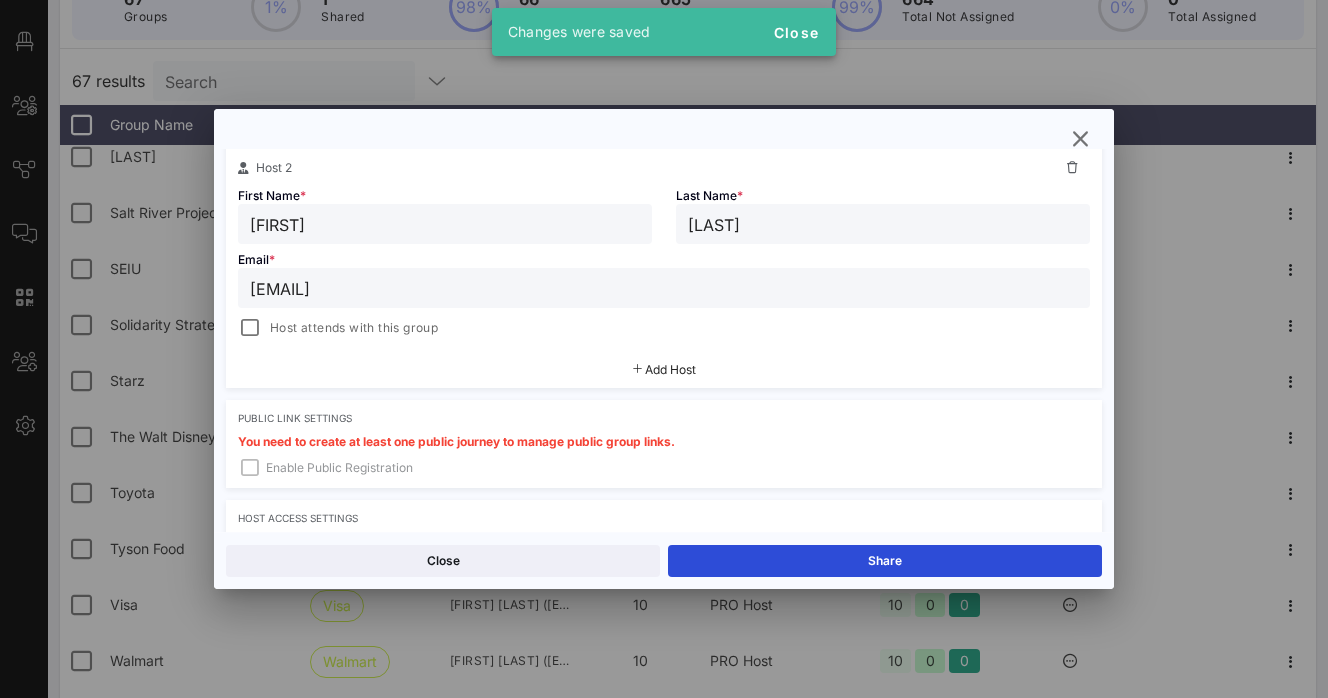 click on "Add Host" at bounding box center (670, 369) 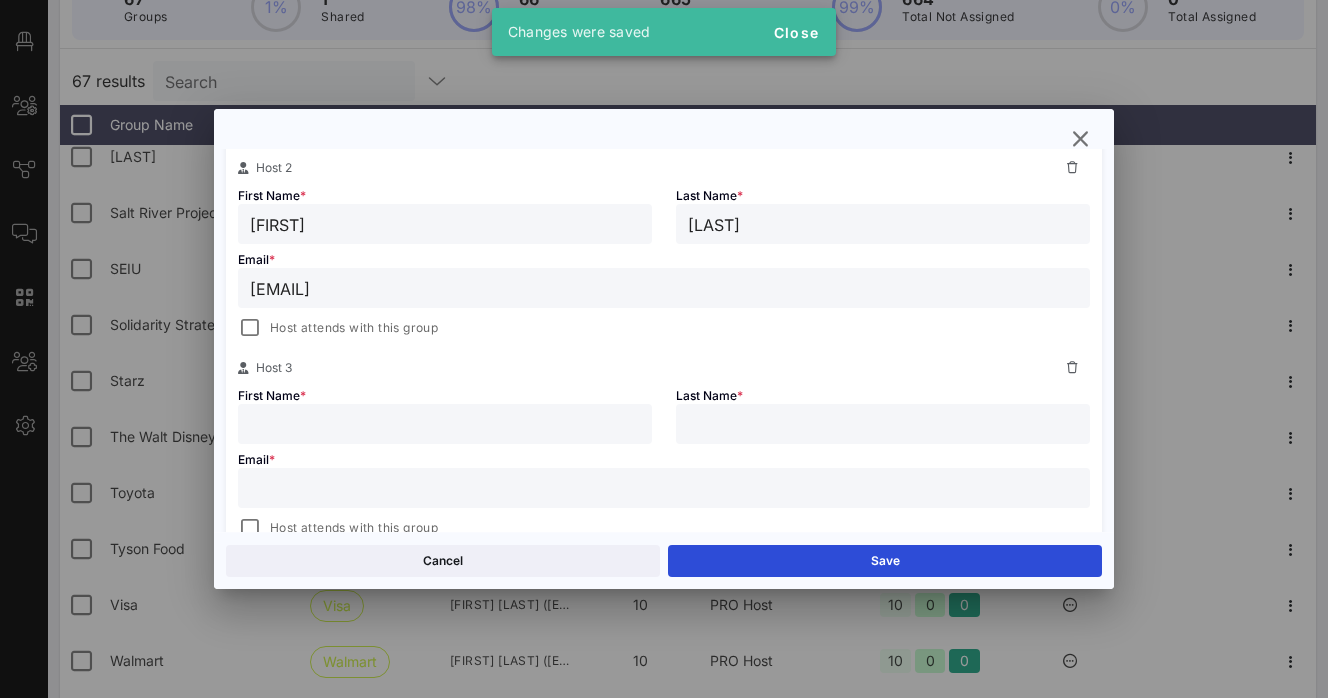 click at bounding box center (445, 424) 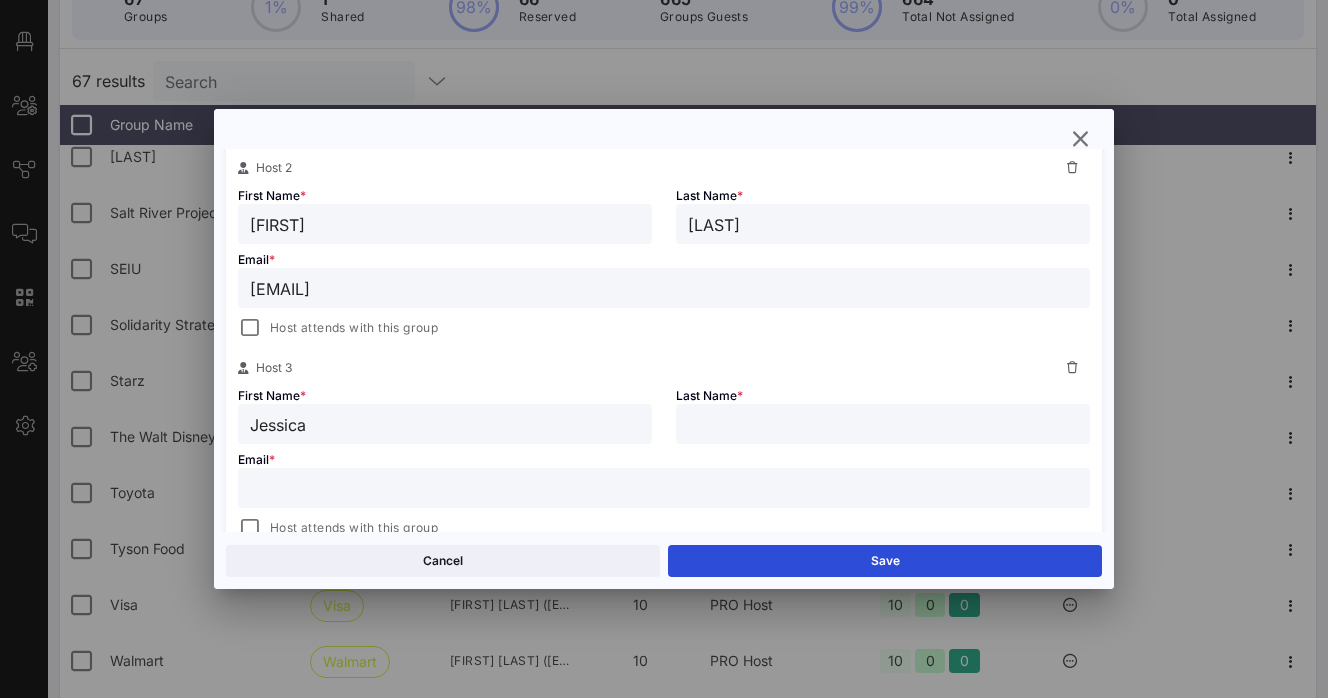 type on "Jessica" 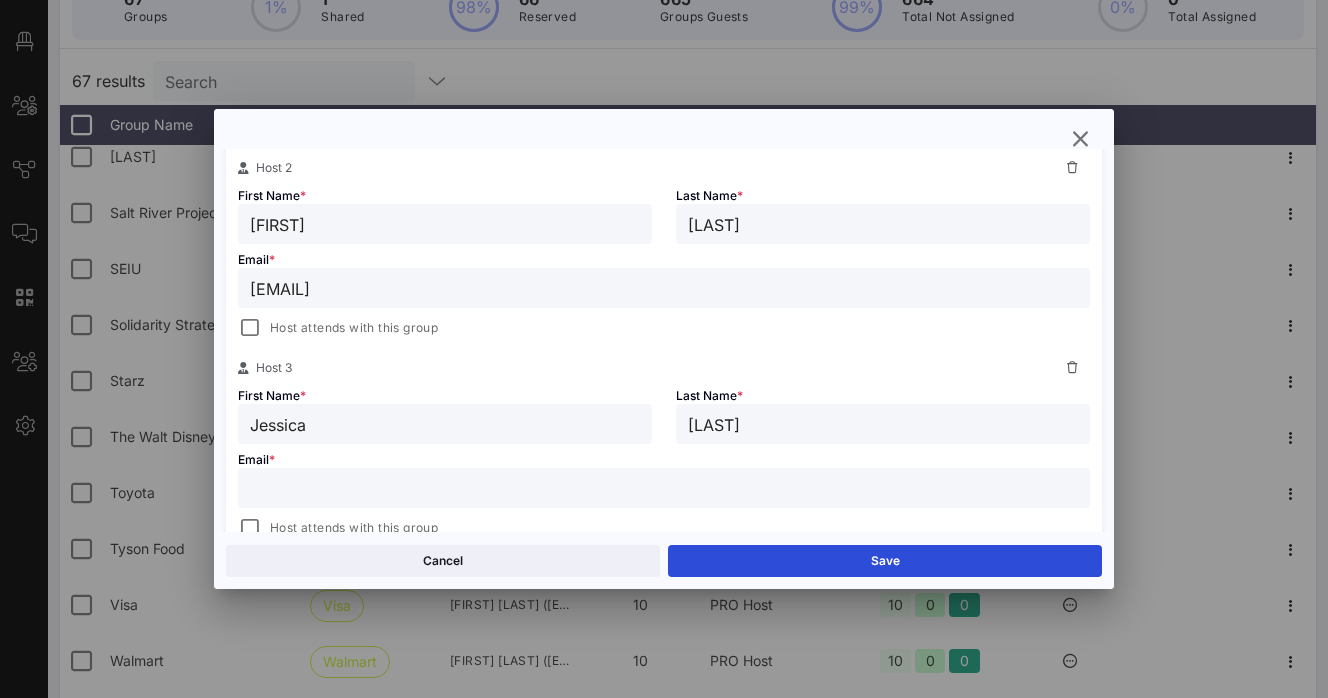 type on "Frias" 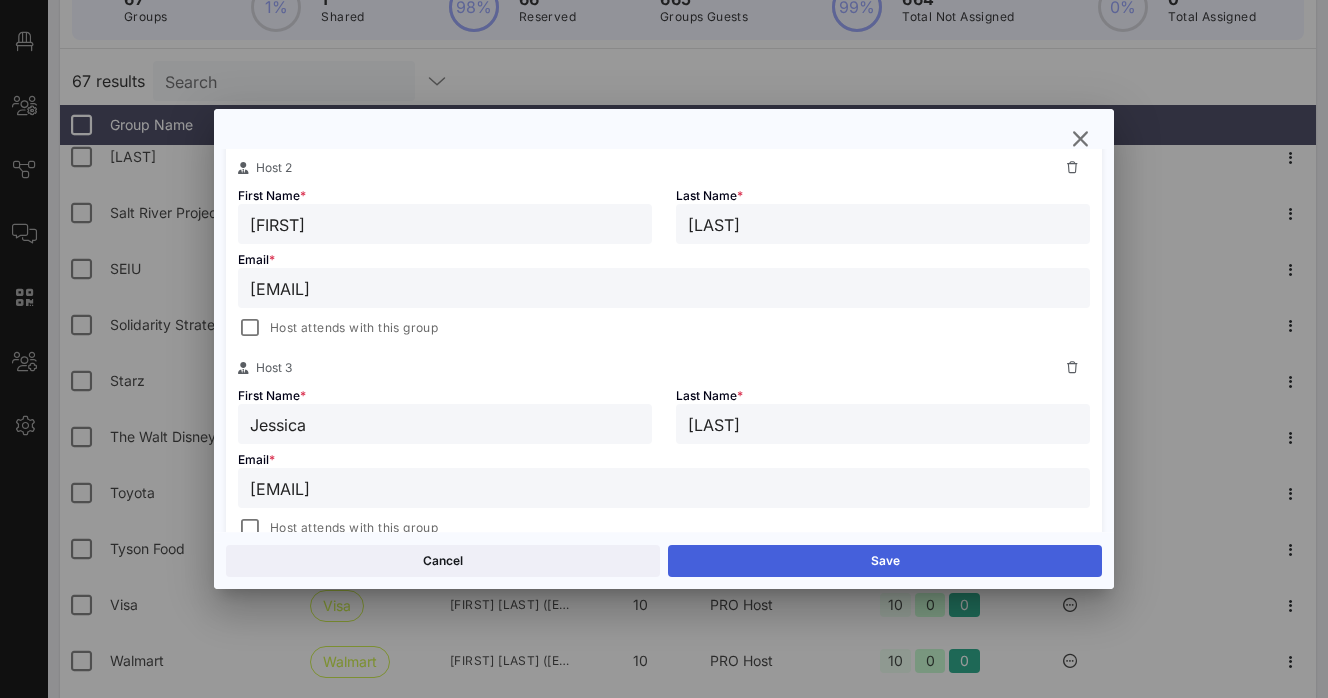 type on "jessica.frias@republicahavas.com" 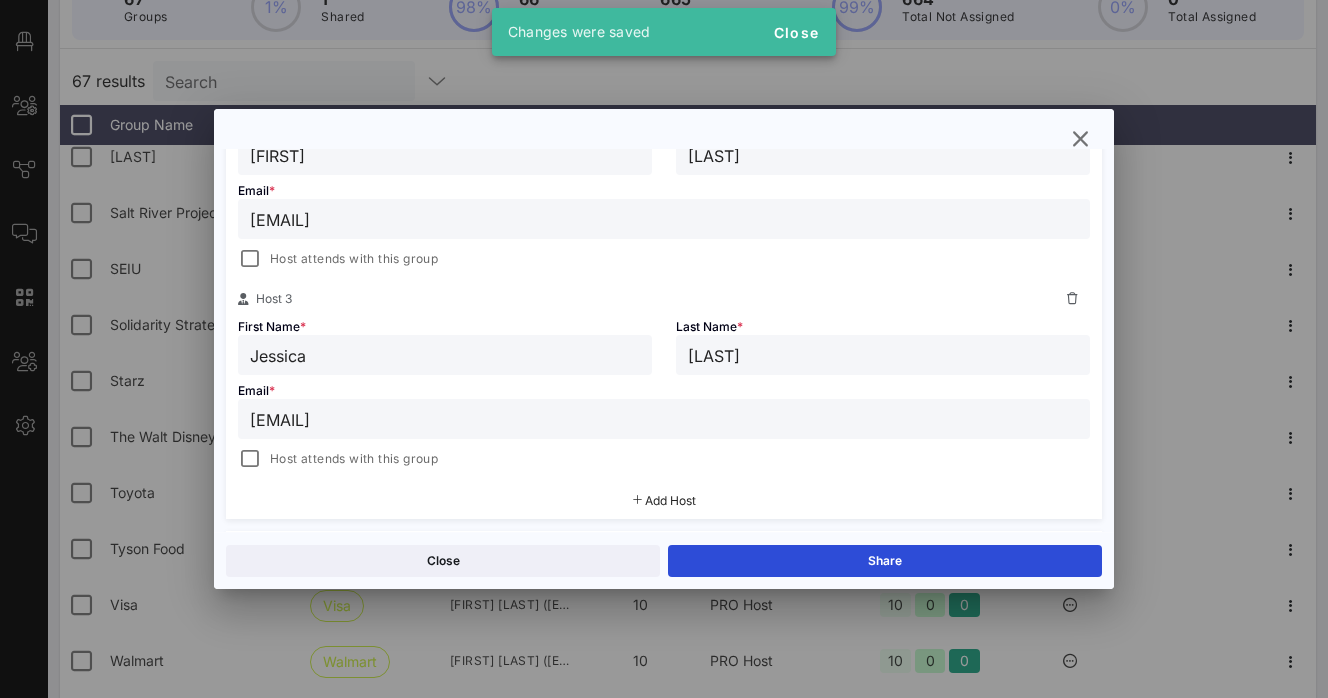 scroll, scrollTop: 635, scrollLeft: 0, axis: vertical 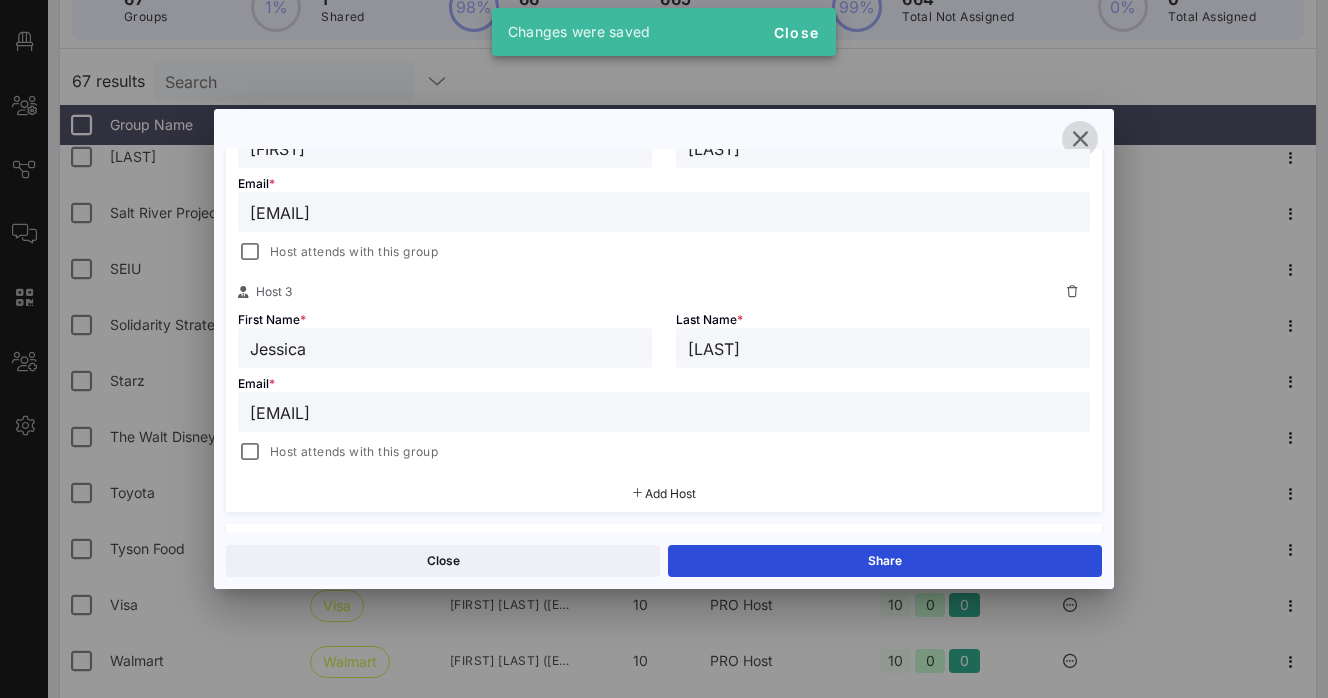 click at bounding box center (1080, 139) 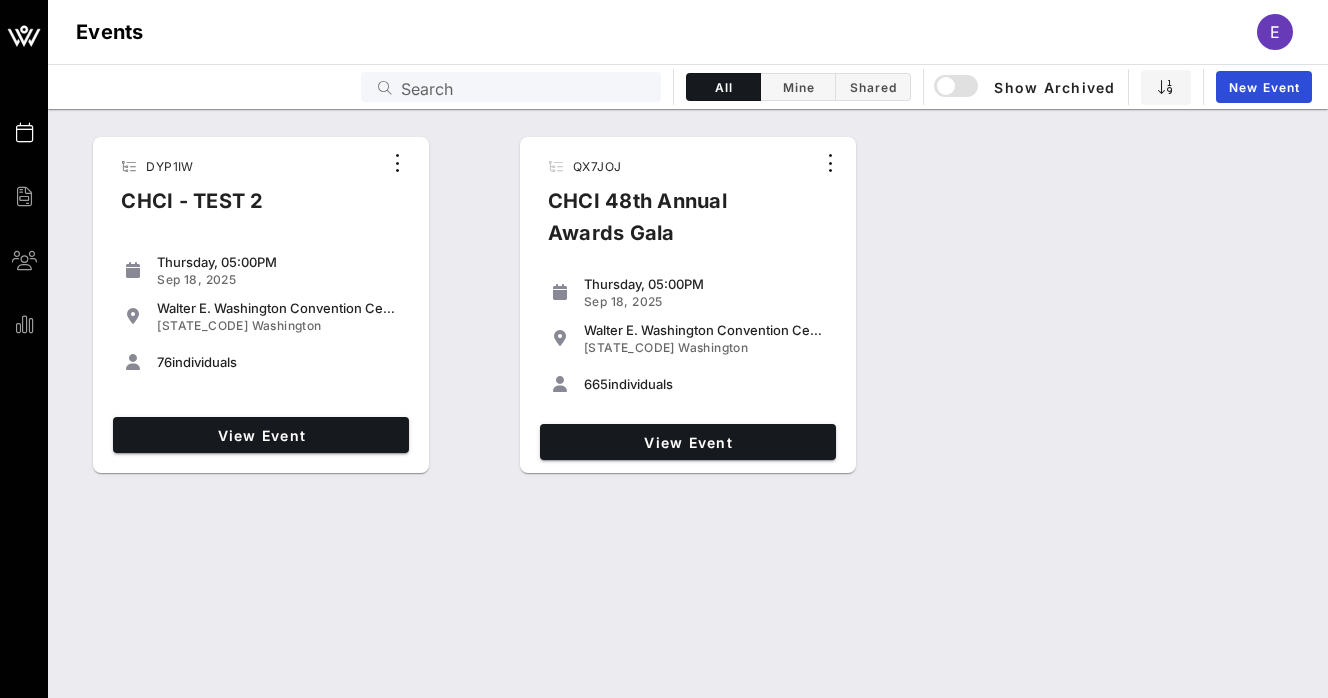scroll, scrollTop: 0, scrollLeft: 0, axis: both 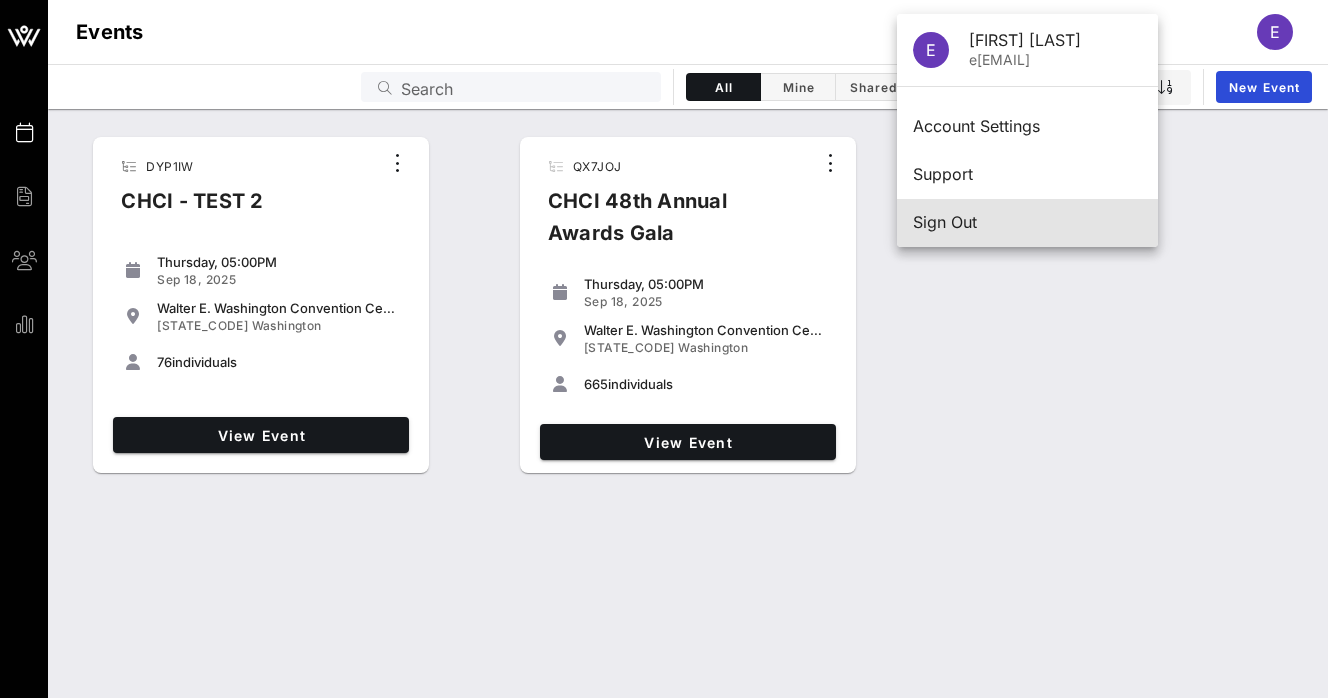 click on "Sign Out" at bounding box center [1027, 222] 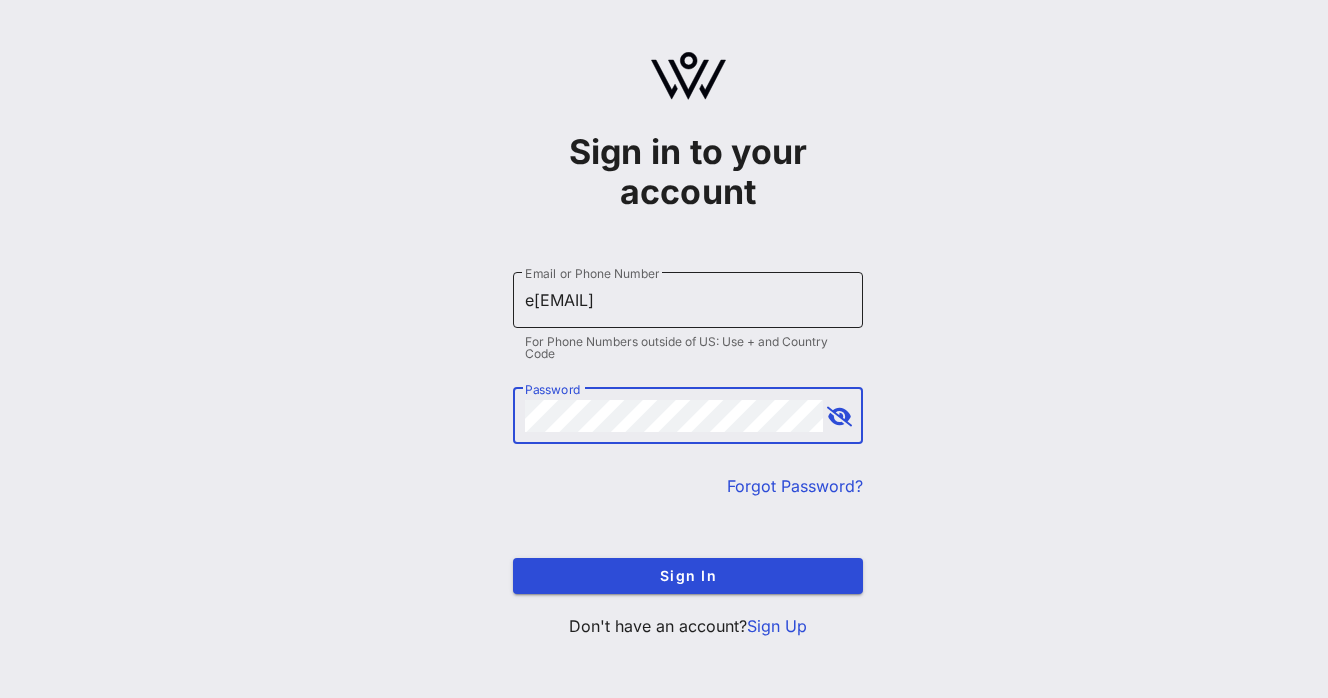 click on "e[EMAIL]" at bounding box center (688, 300) 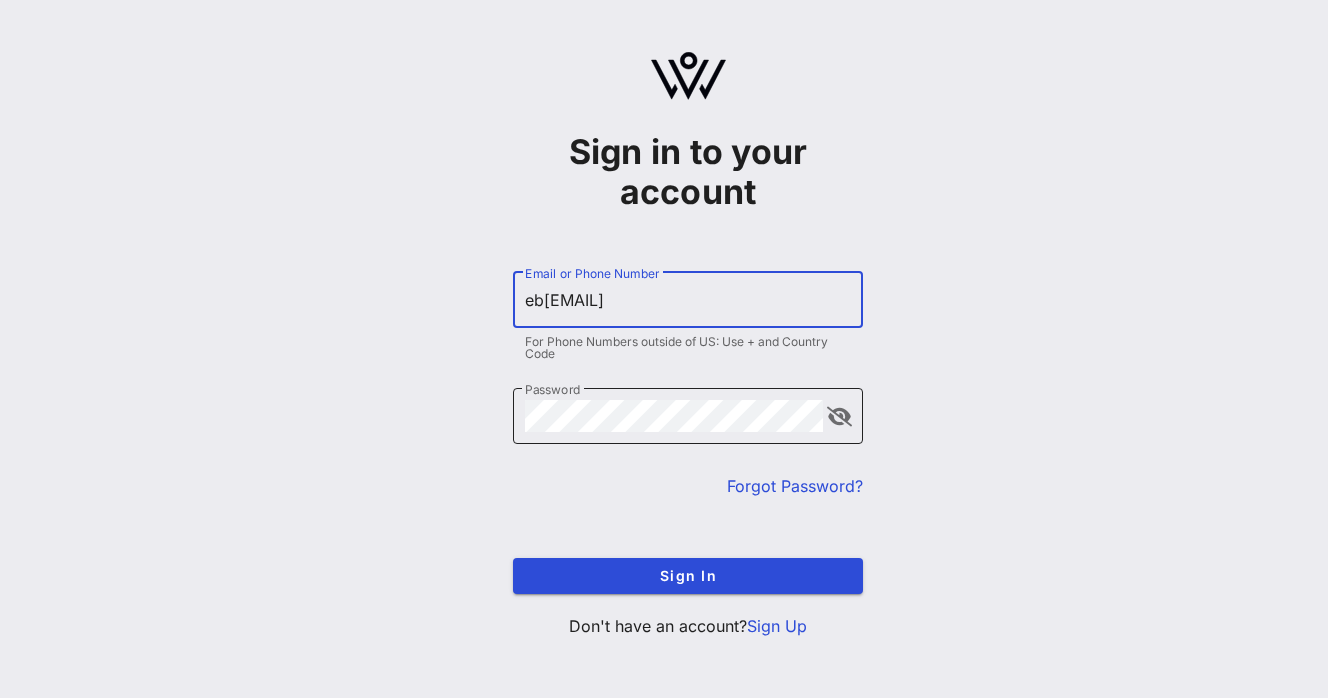 type on "eb[EMAIL]" 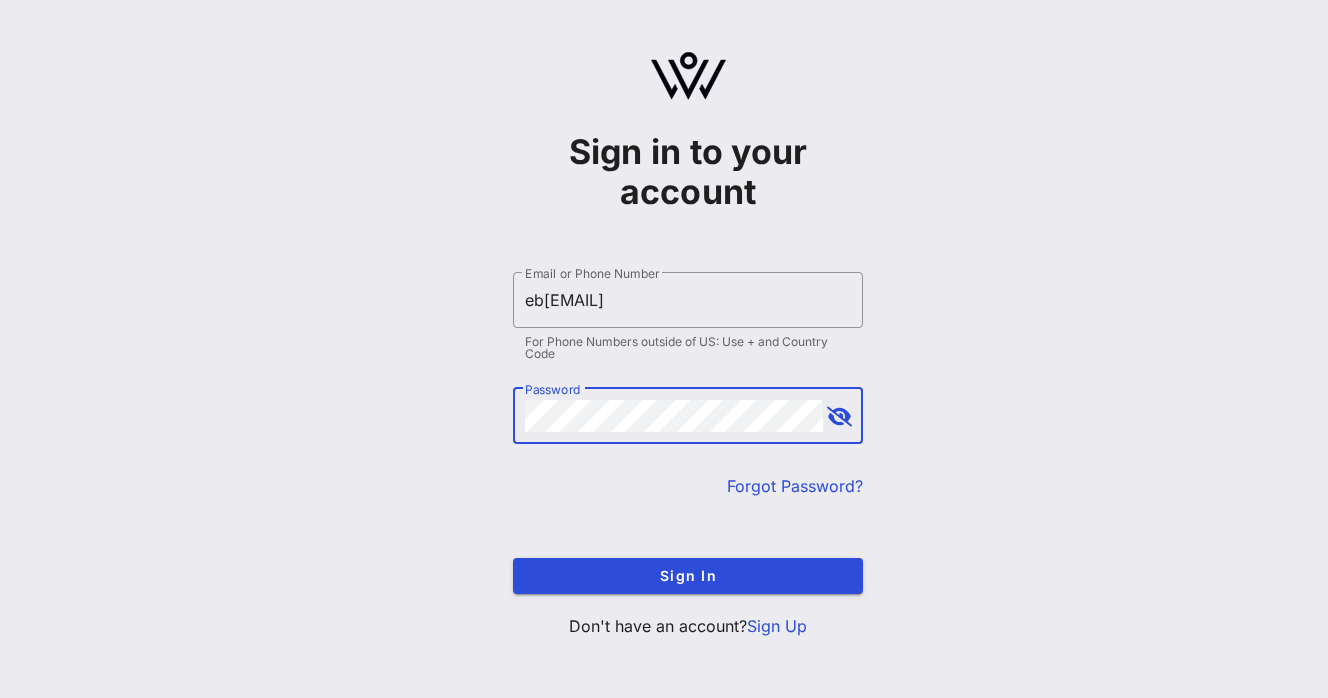 click on "Sign In" at bounding box center (688, 576) 